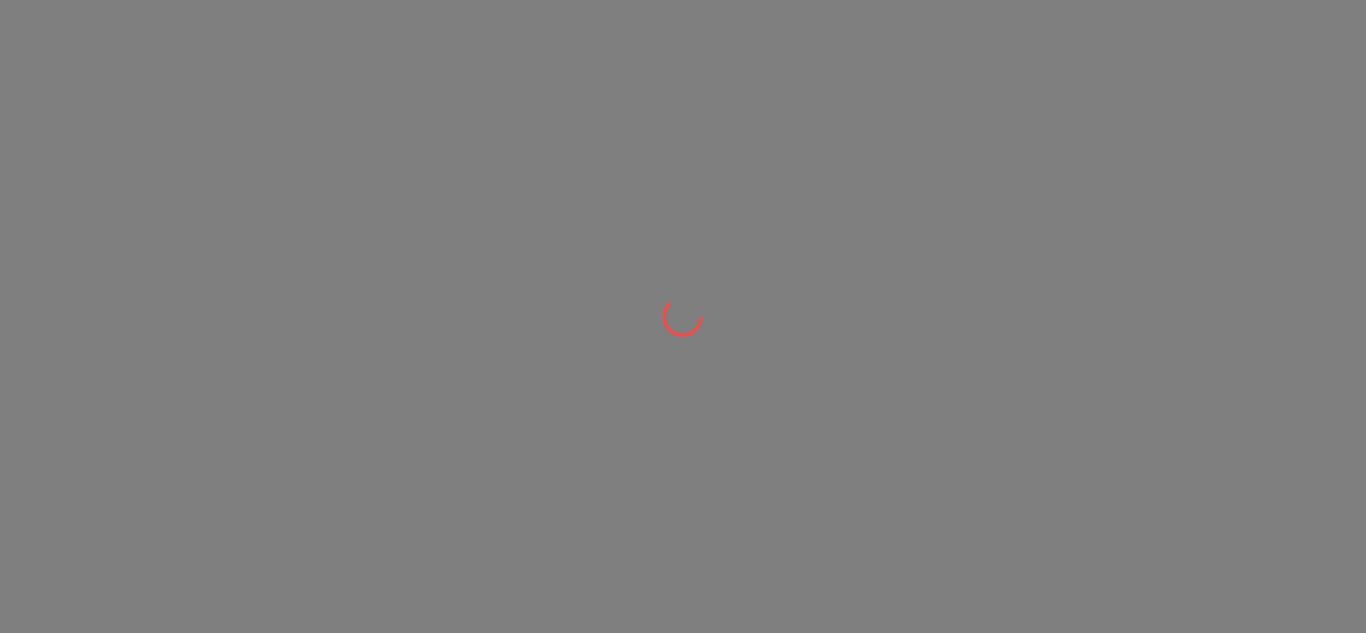 scroll, scrollTop: 0, scrollLeft: 0, axis: both 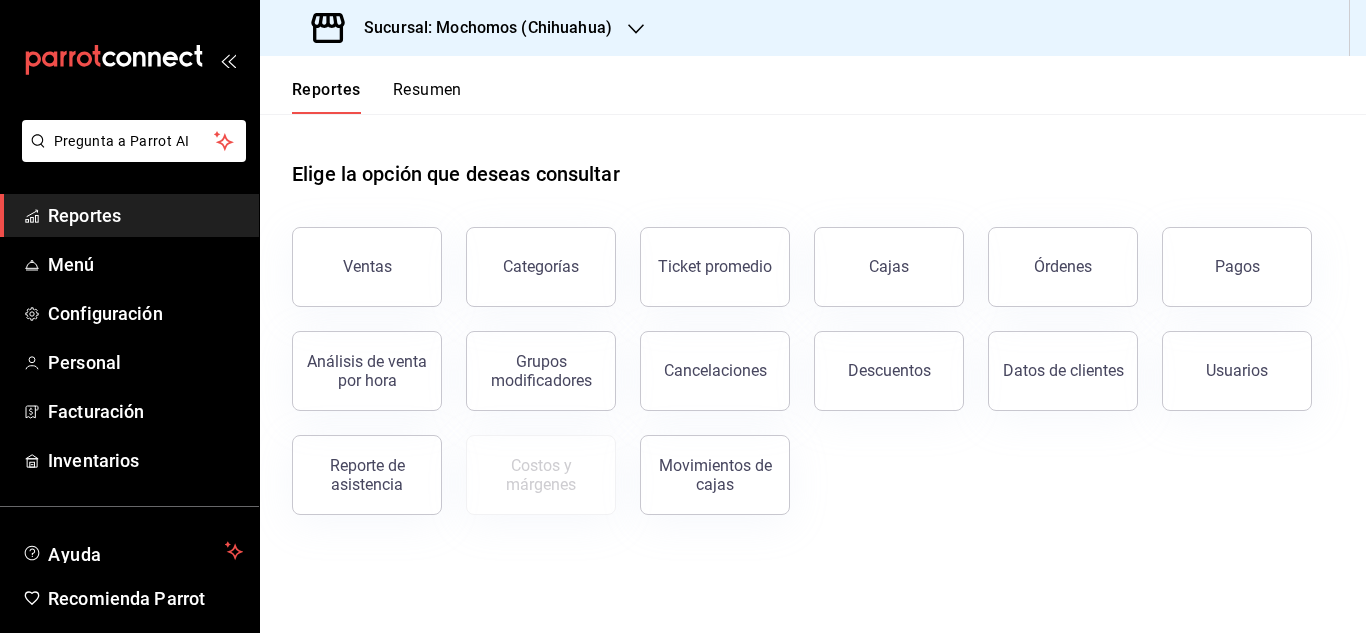 click on "Reportes" at bounding box center (145, 215) 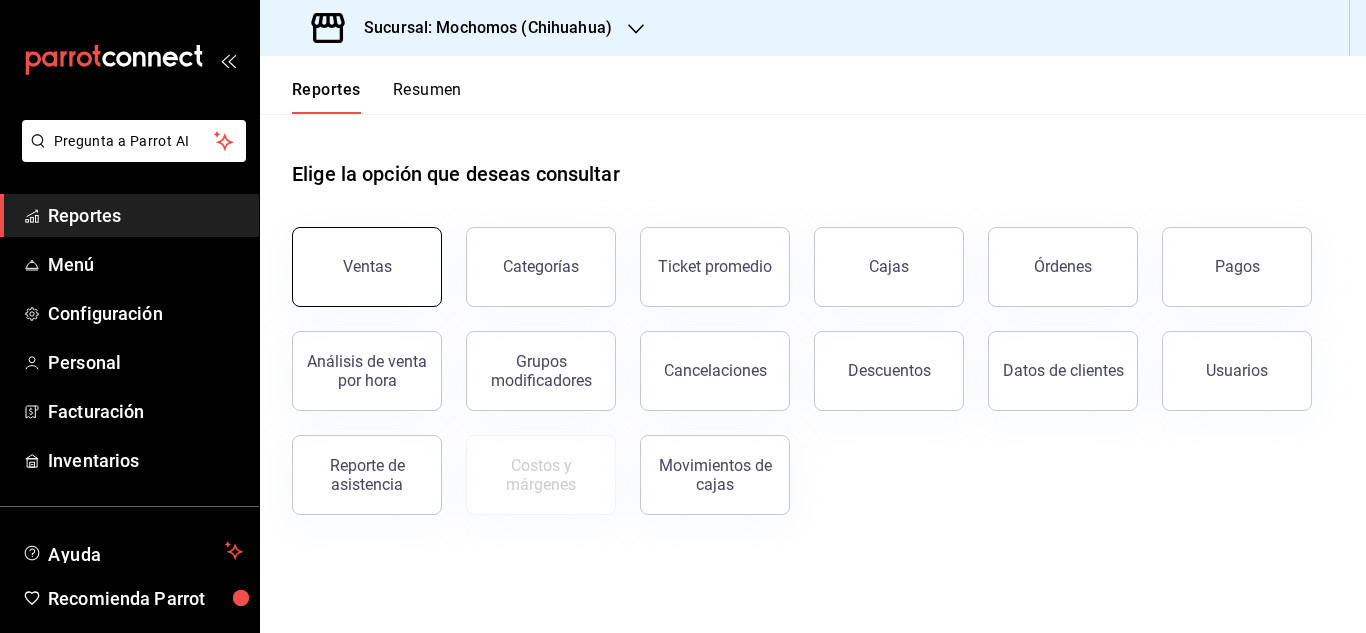 click on "Ventas" at bounding box center [367, 266] 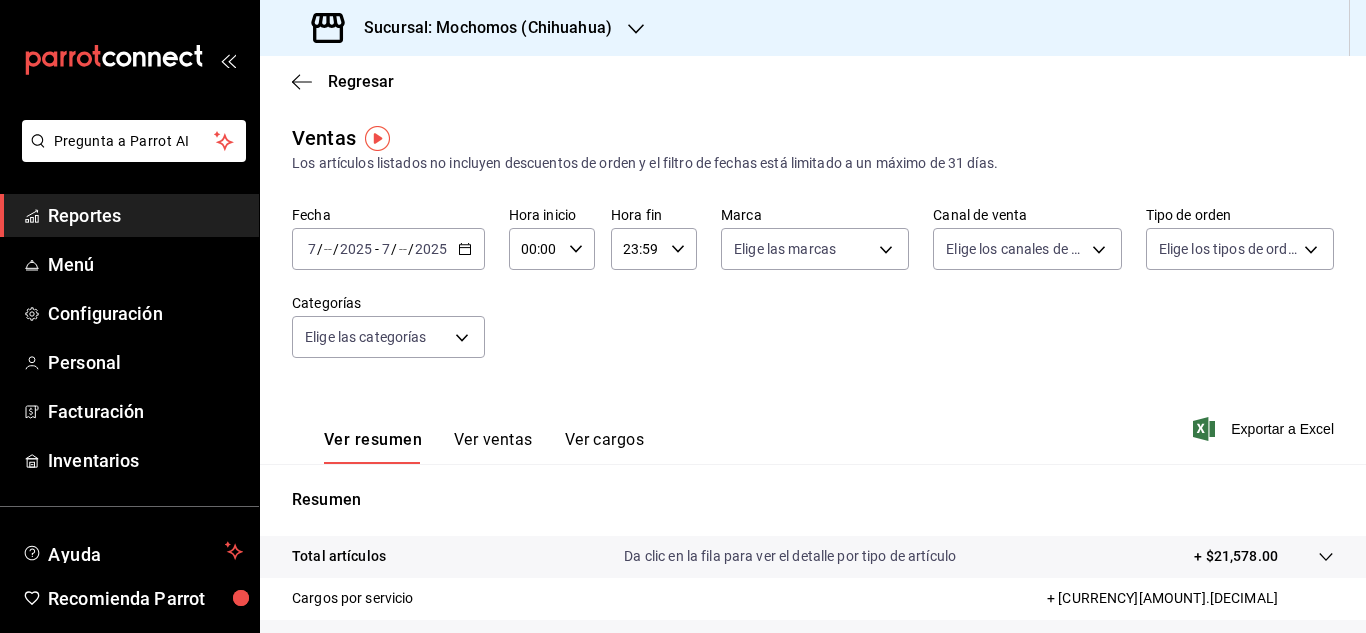click on "[YYYY]-[MM]-[DD] [D]/[M]/[YYYY] - [YYYY]-[M]/[DD] [D]/[M]/[YYYY]" at bounding box center (388, 249) 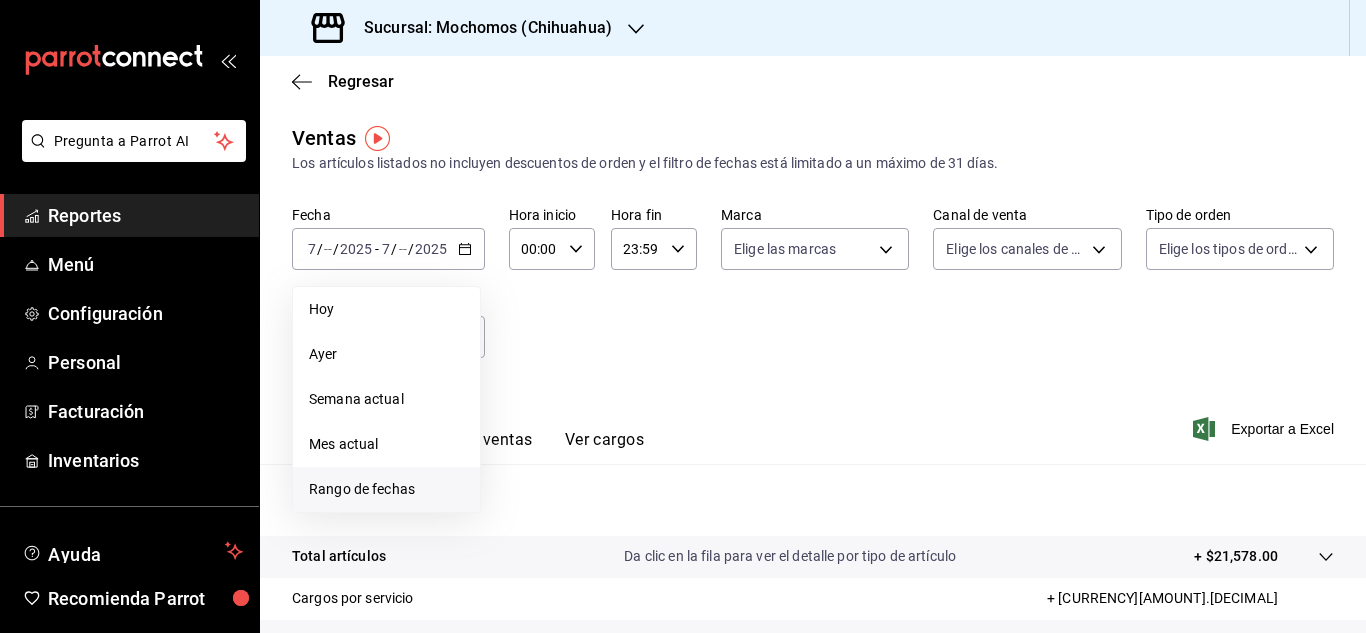 click on "Rango de fechas" at bounding box center (386, 489) 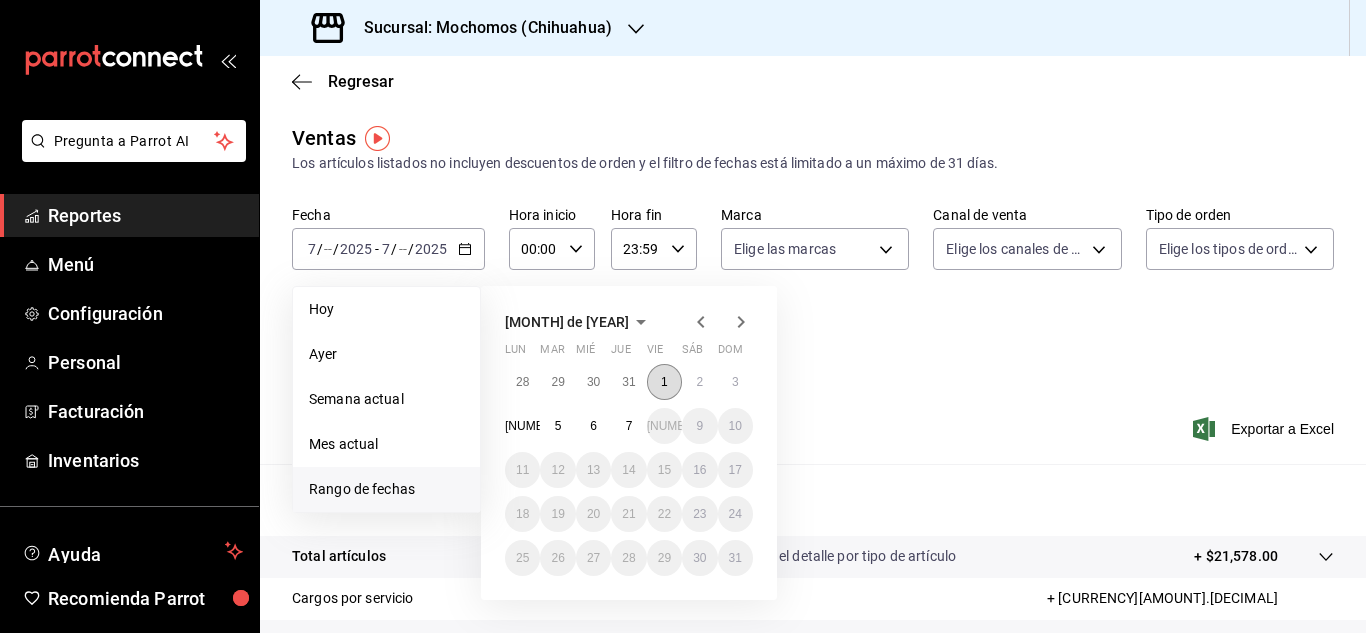 click on "1" at bounding box center (664, 382) 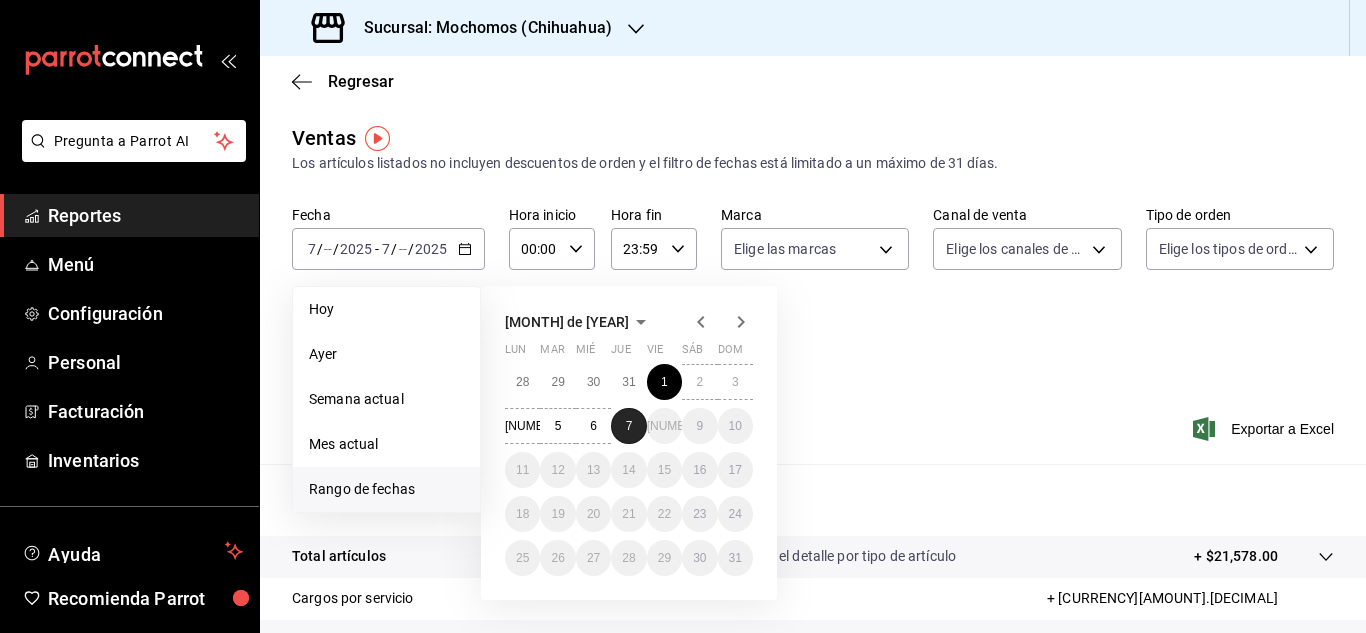 click on "7" at bounding box center [628, 426] 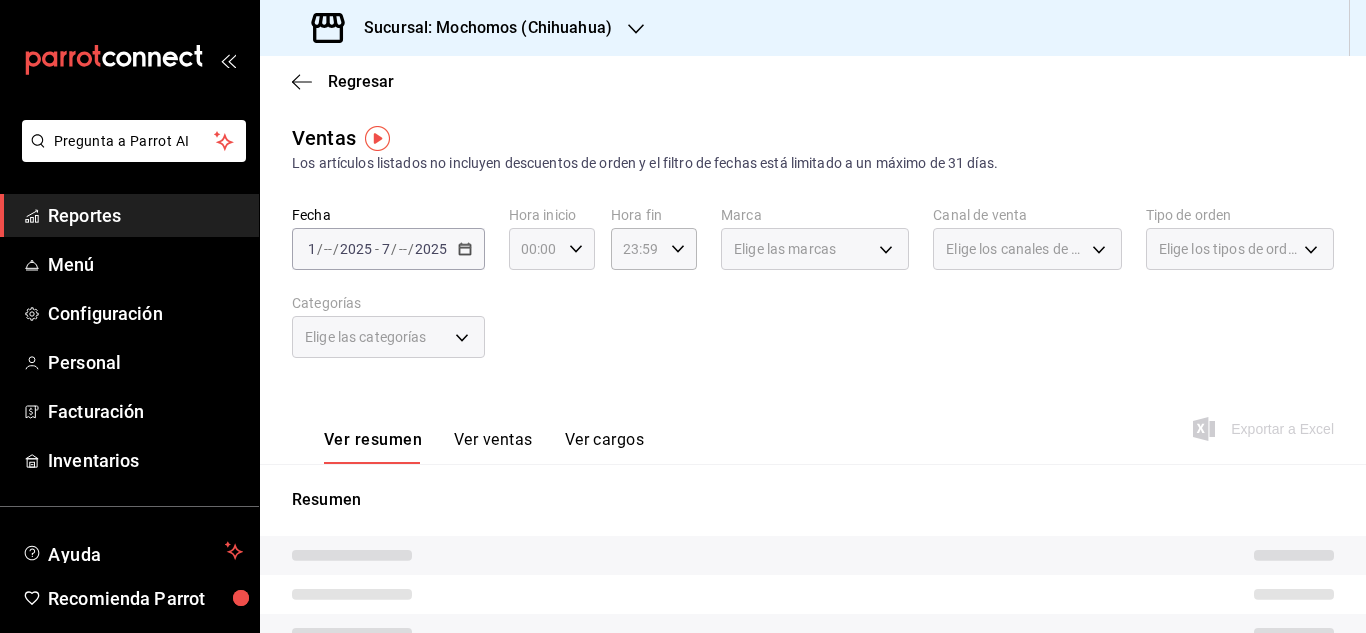 click on "00:00 Hora inicio" at bounding box center (552, 249) 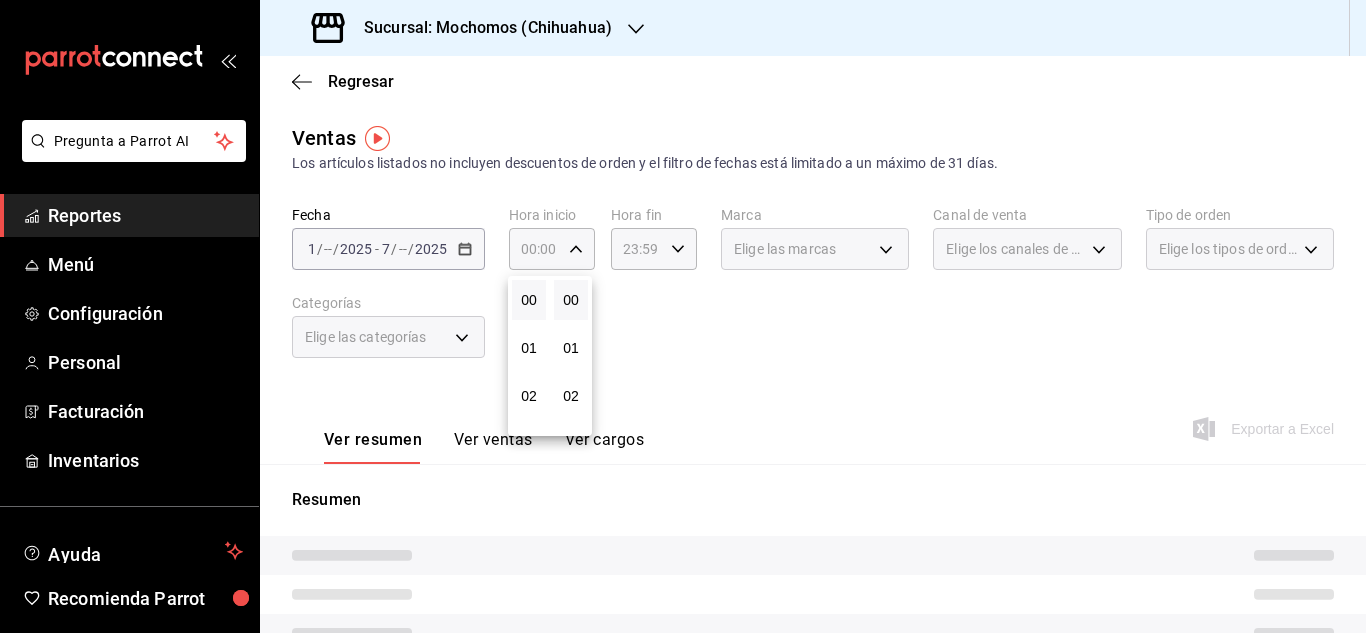 click at bounding box center (683, 316) 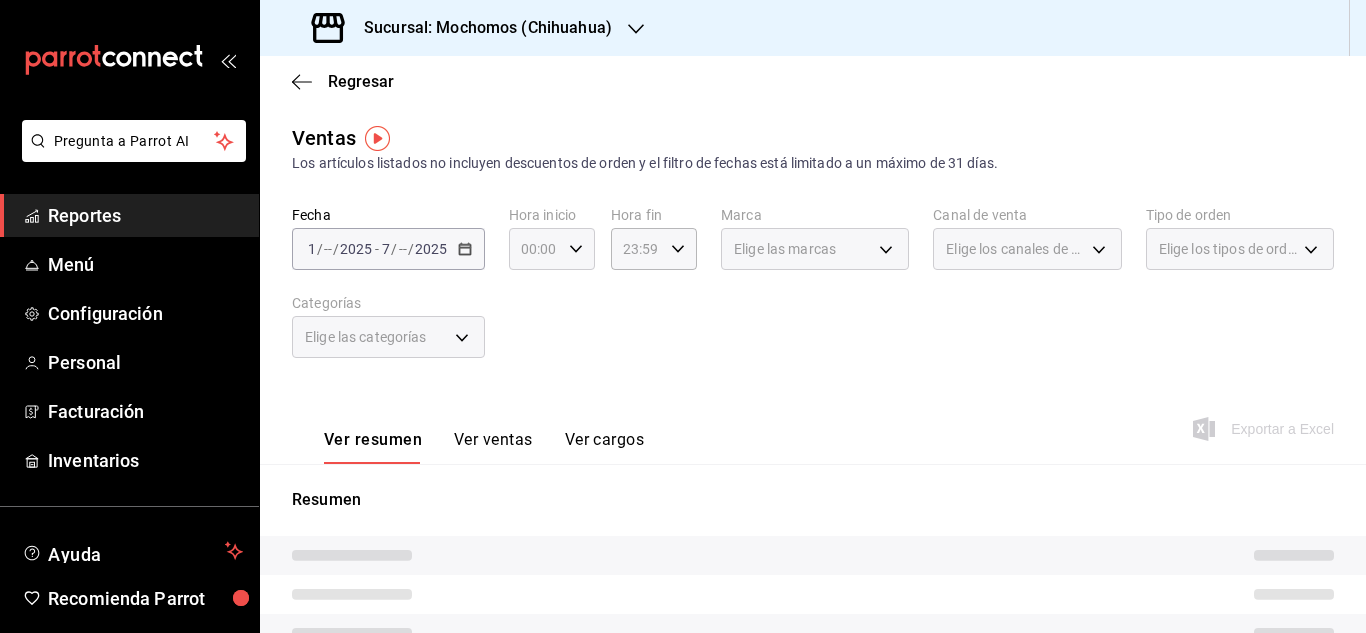 click on "00:00 Hora inicio" at bounding box center (552, 249) 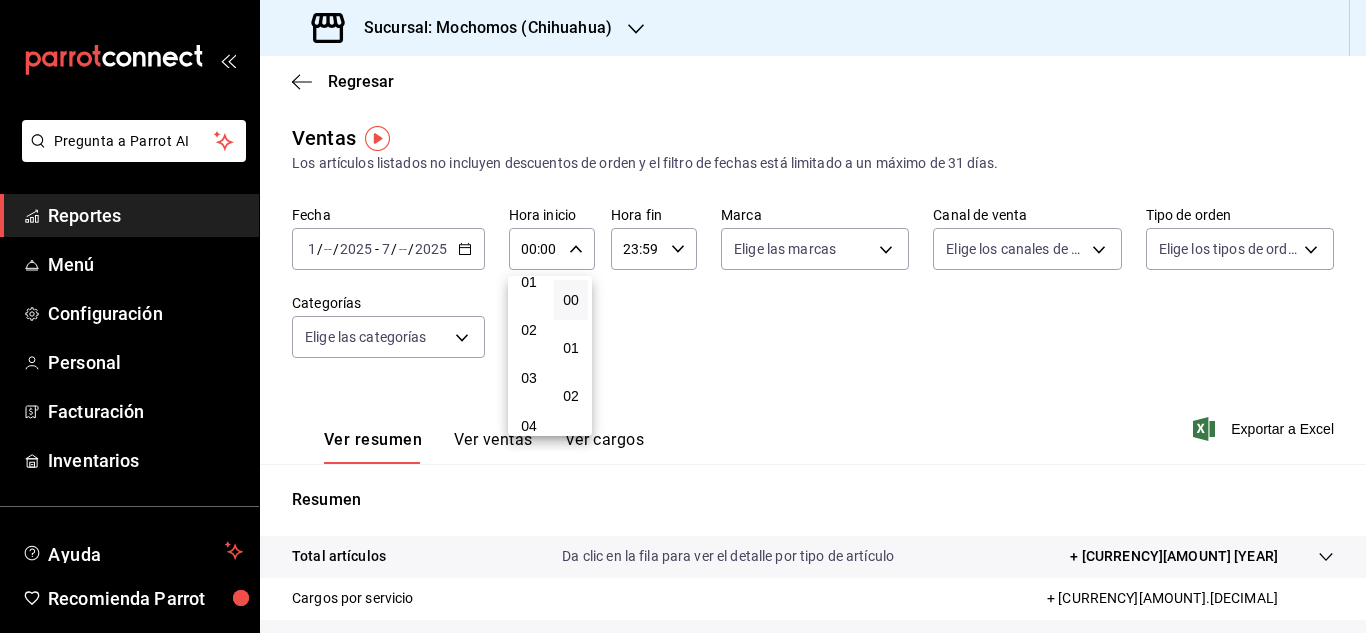 scroll, scrollTop: 100, scrollLeft: 0, axis: vertical 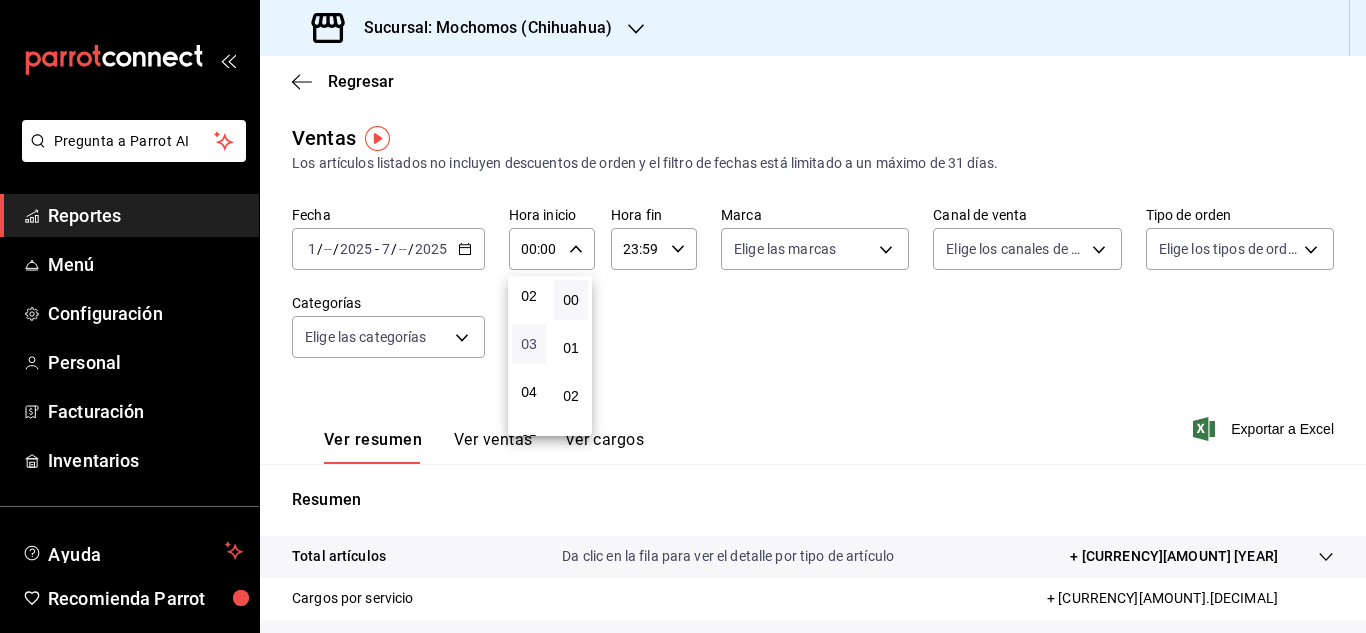 click on "03" at bounding box center [529, 344] 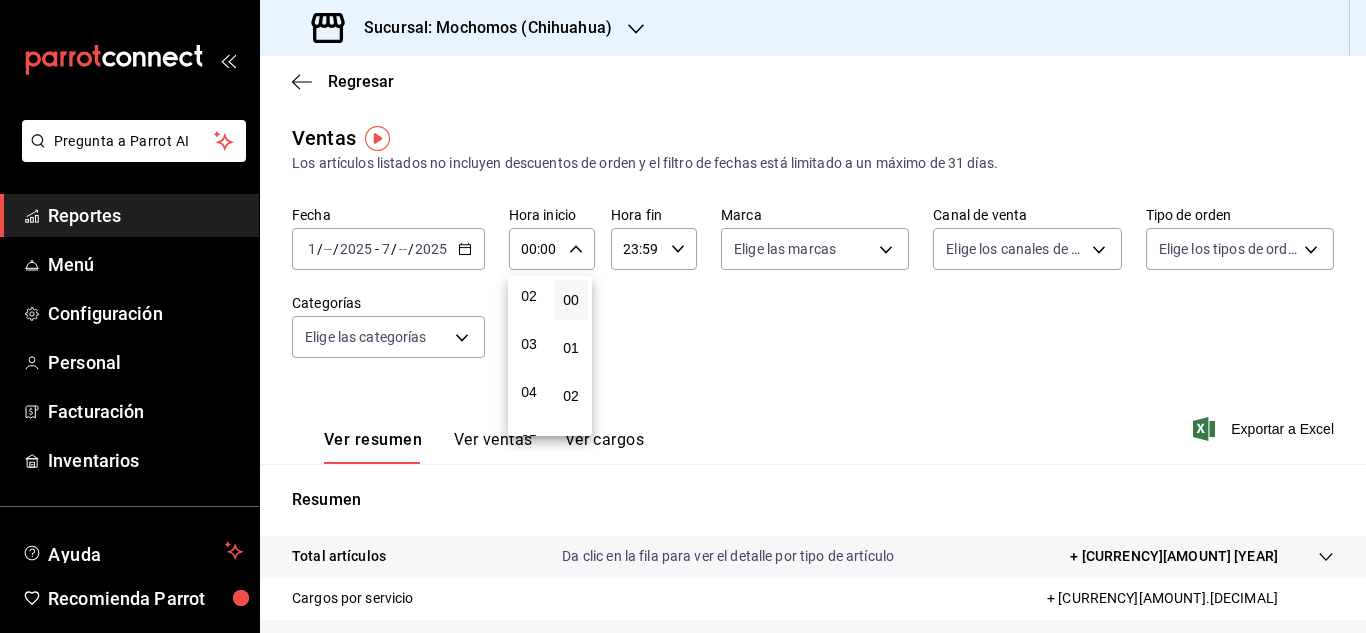 type on "03:00" 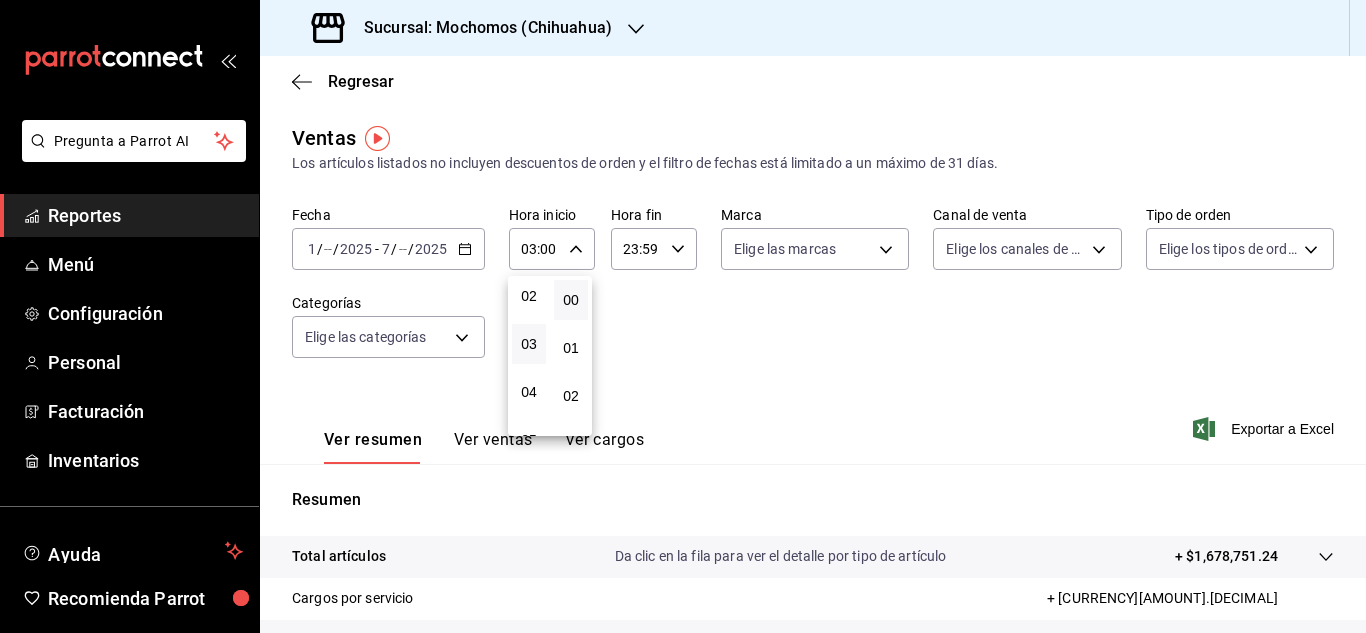 click at bounding box center (683, 316) 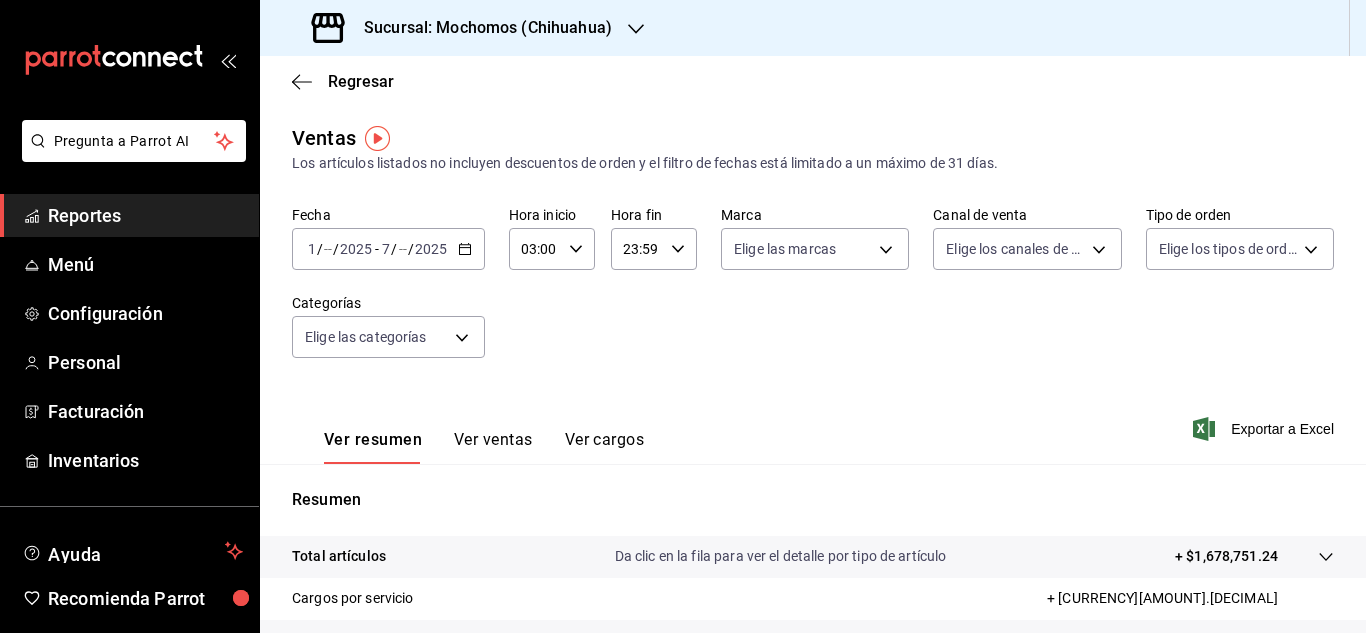 click on "23:59 Hora fin" at bounding box center [654, 249] 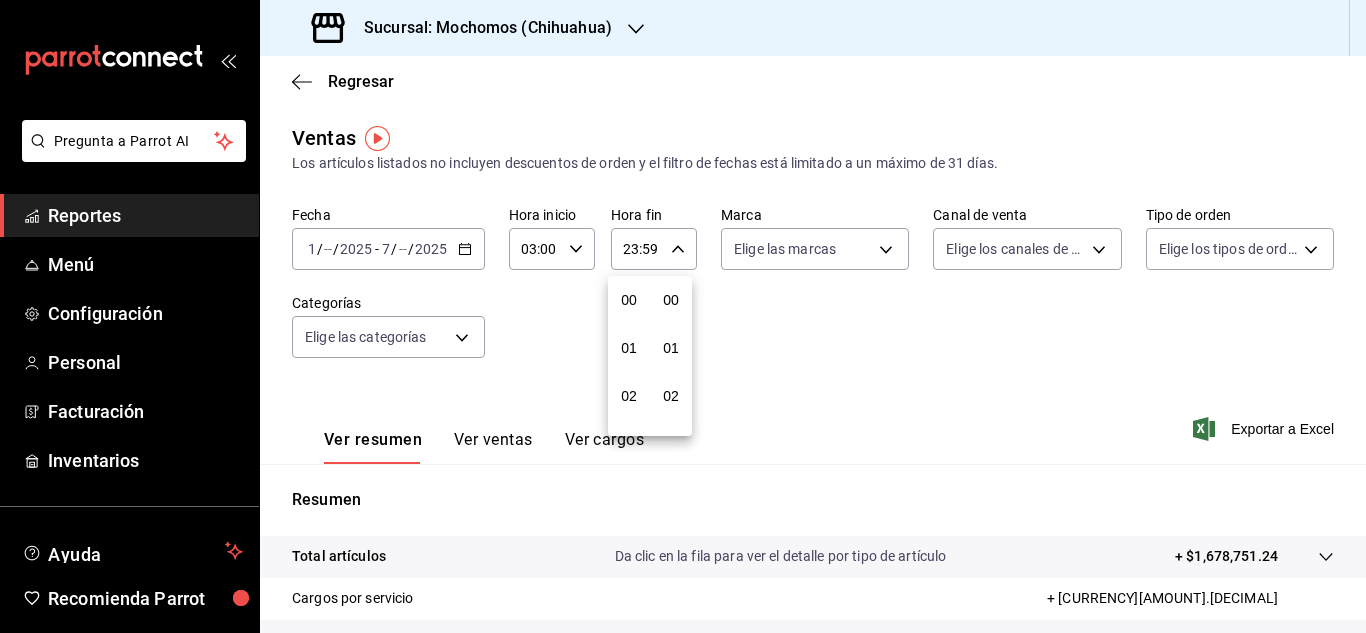 scroll, scrollTop: 992, scrollLeft: 0, axis: vertical 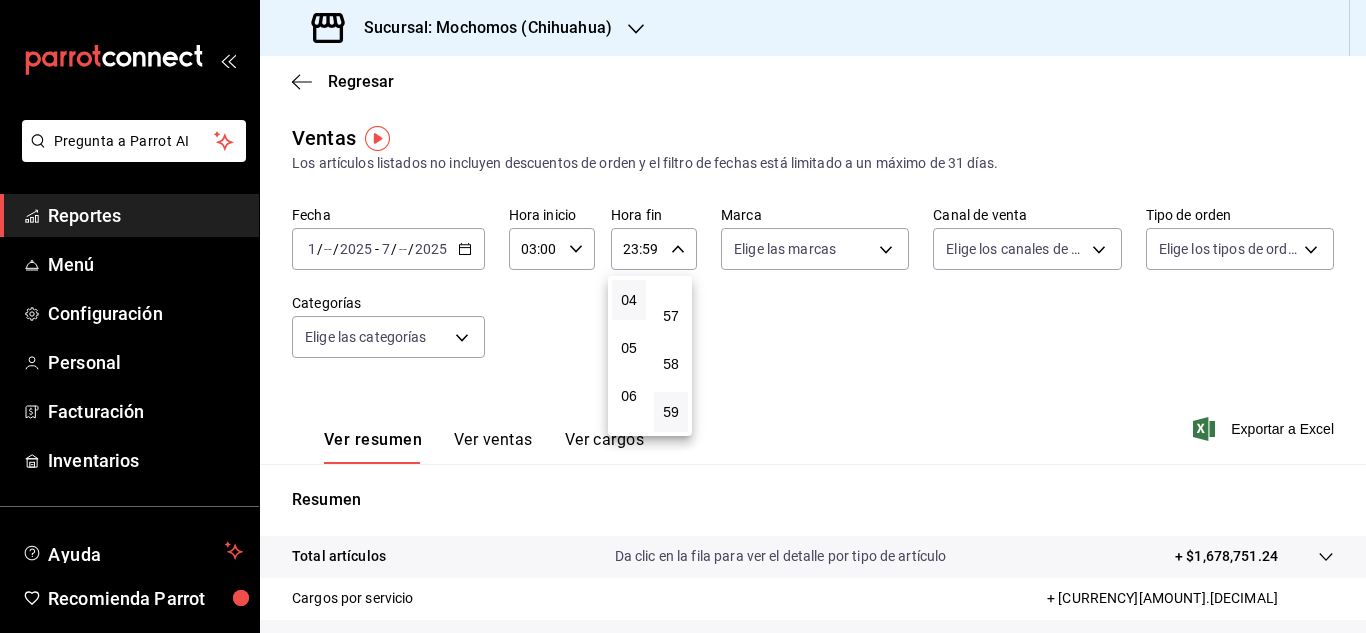 click on "04" at bounding box center [629, 300] 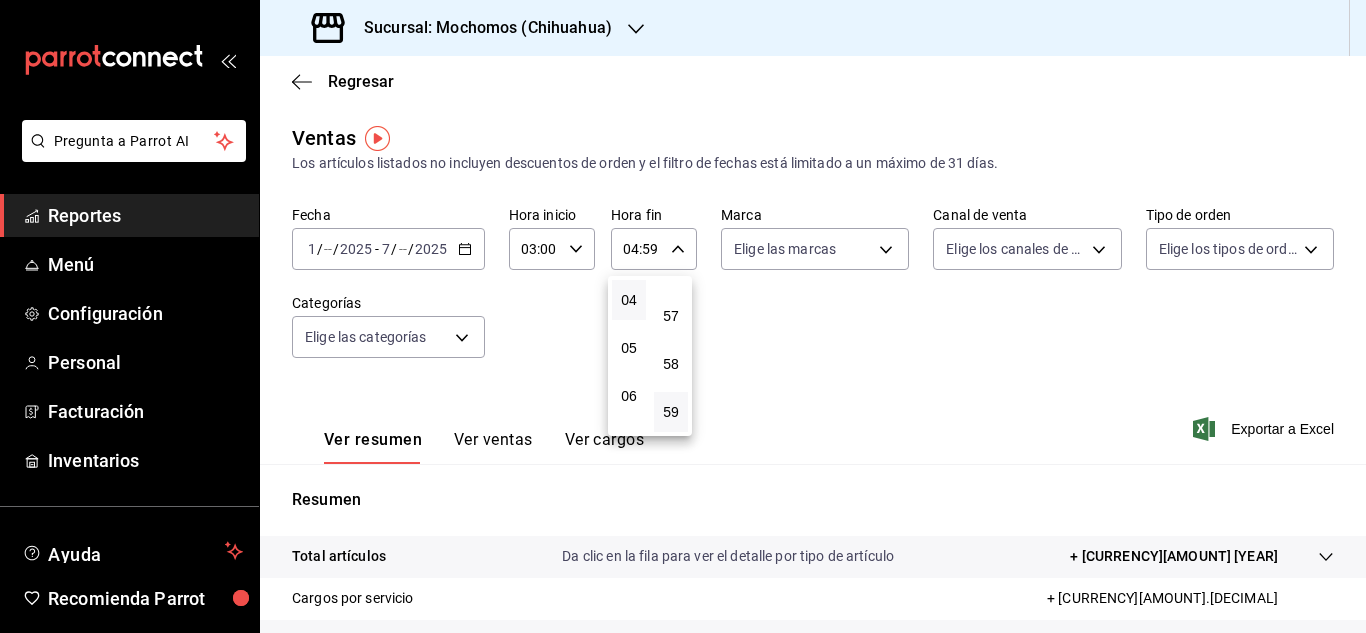 click at bounding box center [683, 316] 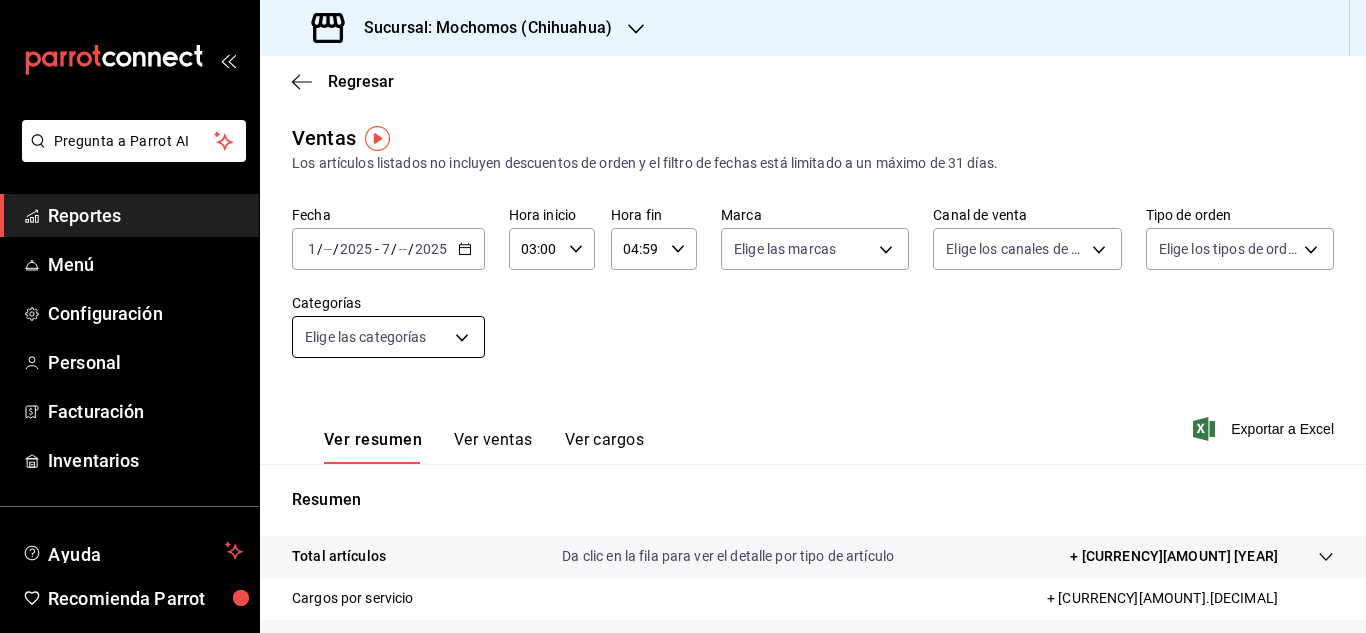 click on "Pregunta a Parrot AI Reportes   Menú   Configuración   Personal   Facturación   Inventarios   Ayuda Recomienda Parrot   [FIRST] [LAST]   Sugerir nueva función   Sucursal: Mochomos ([STATE]) Regresar Ventas Los artículos listados no incluyen descuentos de orden y el filtro de fechas está limitado a un máximo de 31 días. Fecha [YYYY]-[MM]-[DD] [D]/[M]/[YYYY] - [YYYY]-[M]/[DD] [D]/[M]/[YYYY] Hora inicio [HH]:[MM] Hora inicio Hora fin [HH]:[MM] Hora fin Marca Elige las marcas Canal de venta Elige los canales de venta Tipo de orden Elige los tipos de orden Categorías Elige las categorías Ver resumen Ver ventas Ver cargos Exportar a Excel Resumen Total artículos Da clic en la fila para ver el detalle por tipo de artículo + [CURRENCY][AMOUNT] [YEAR] Cargos por servicio + [CURRENCY][AMOUNT].[DECIMAL] Venta bruta = [CURRENCY][AMOUNT] [YEAR] Descuentos totales - [CURRENCY][AMOUNT].[DECIMAL] Certificados de regalo - [CURRENCY][AMOUNT].[DECIMAL] Venta total = [CURRENCY][AMOUNT] [YEAR] Impuestos - [CURRENCY][AMOUNT].[DECIMAL] Venta neta = [CURRENCY][AMOUNT] [YEAR] Pregunta a Parrot AI Reportes   Menú   Configuración   Personal   Facturación     Ayuda" at bounding box center [683, 316] 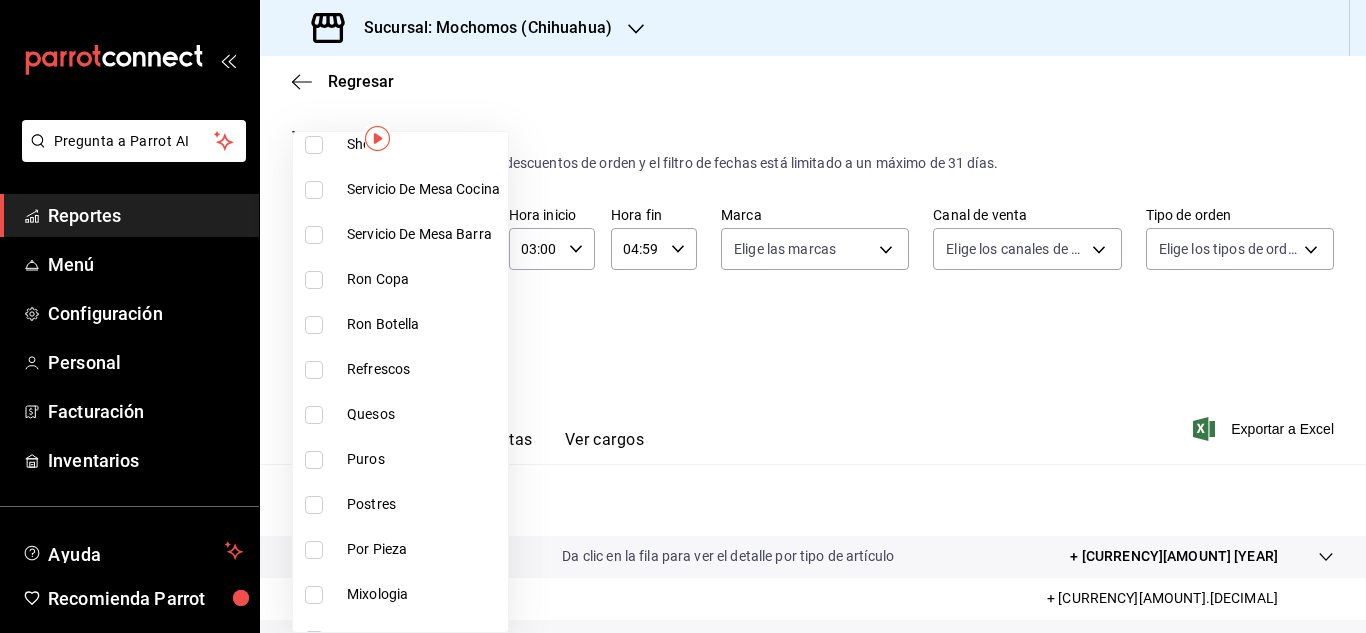 scroll, scrollTop: 1370, scrollLeft: 0, axis: vertical 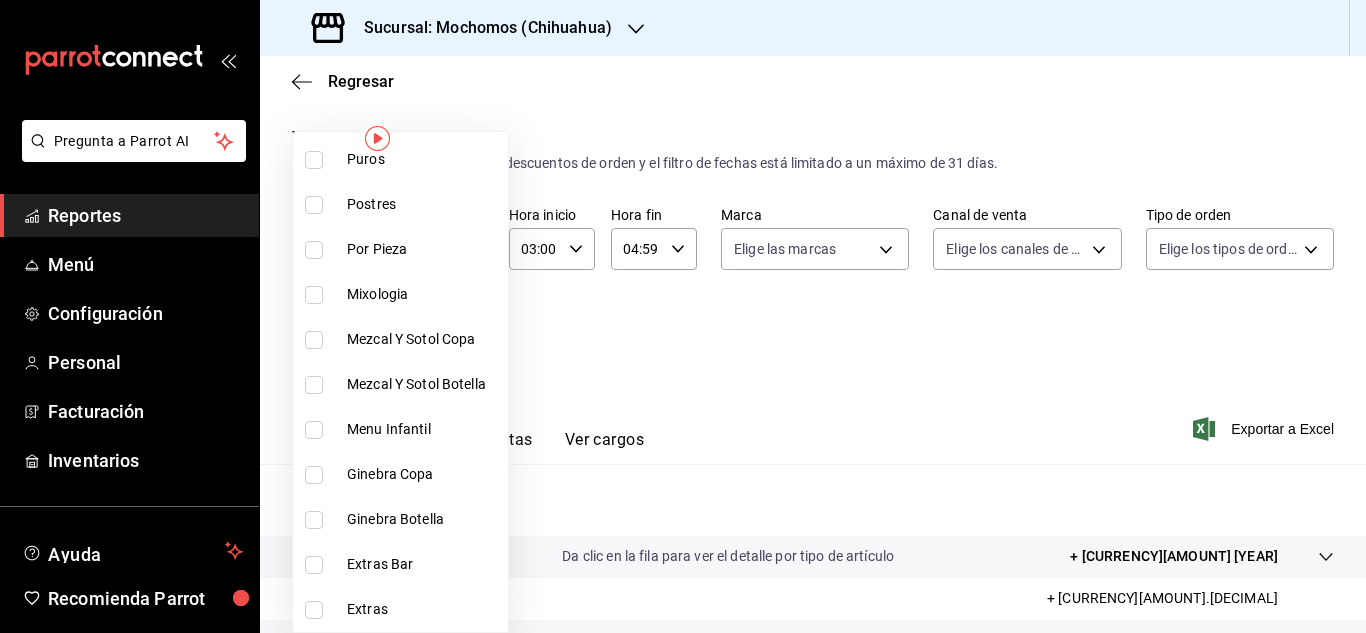 click on "Mezcal Y Sotol Copa" at bounding box center (423, 339) 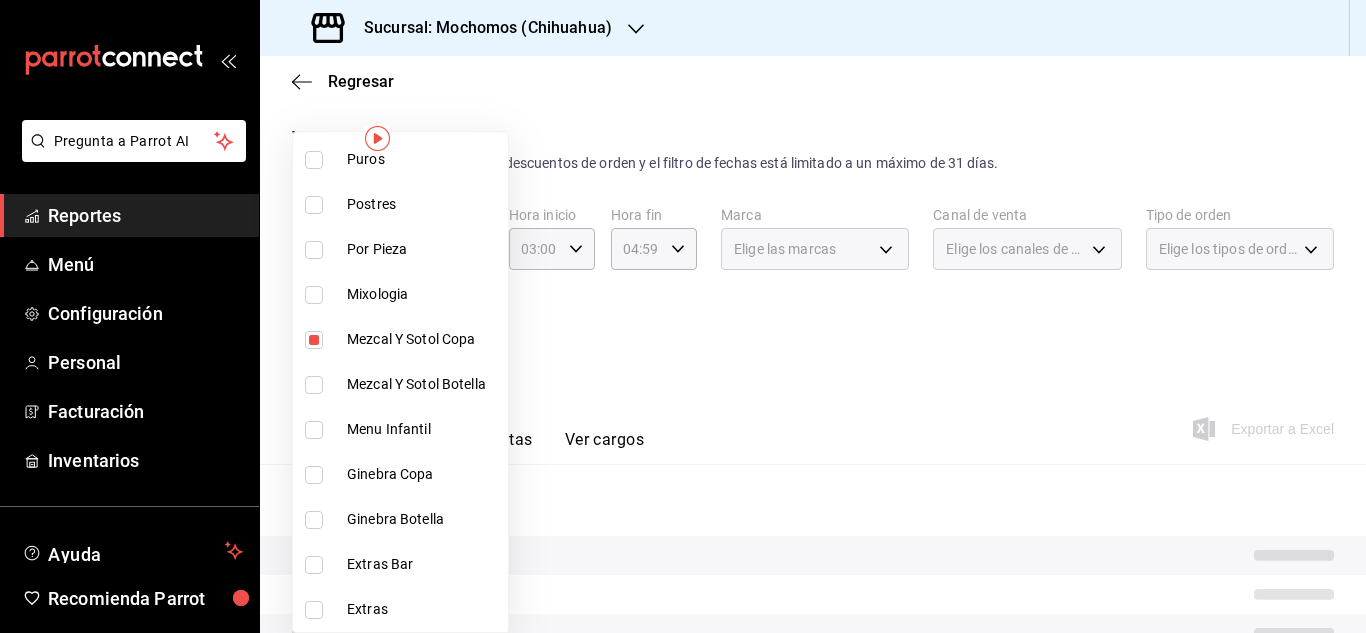 click on "Mezcal Y Sotol Botella" at bounding box center (400, 384) 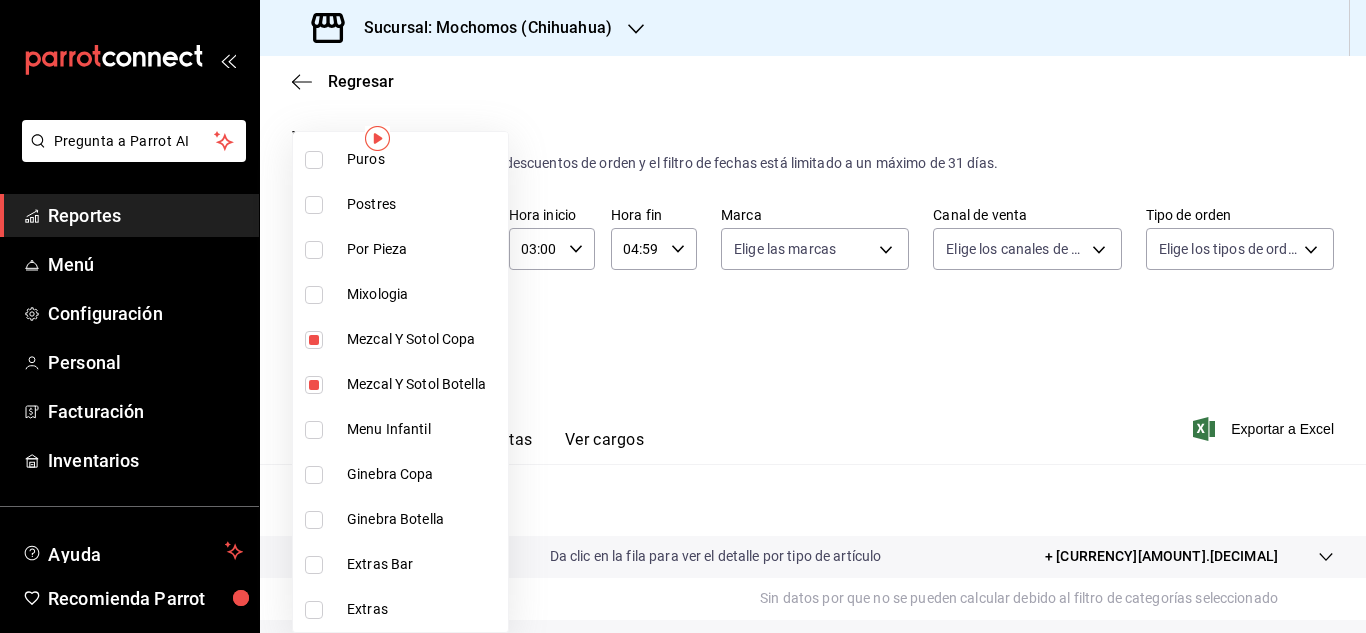 click at bounding box center [683, 316] 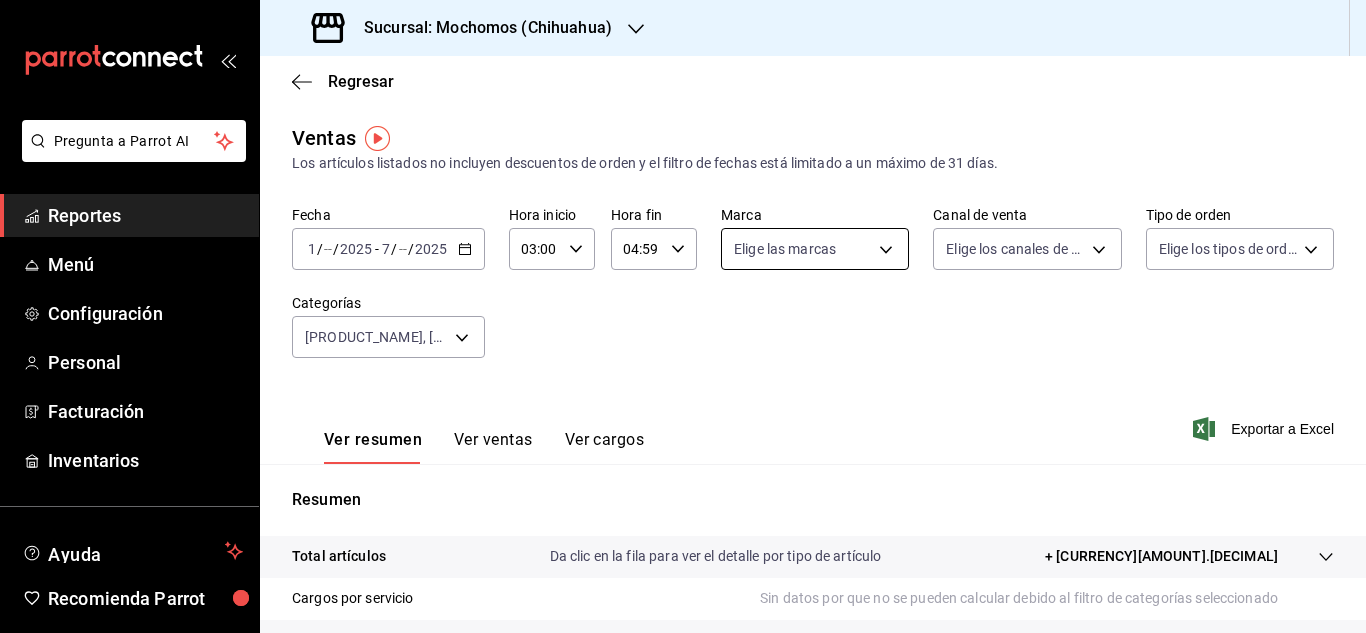 click on "Pregunta a Parrot AI Reportes   Menú   Configuración   Personal   Facturación   Inventarios   Ayuda Recomienda Parrot   [FIRST] [LAST]   Sugerir nueva función   Sucursal: Mochomos ([CITY]) Regresar Ventas Los artículos listados no incluyen descuentos de orden y el filtro de fechas está limitado a un máximo de 31 días. Fecha 2025-08-01 1 / 8 / 2025 - 2025-08-07 7 / 8 / 2025 Hora inicio 03:00 Hora inicio Hora fin 04:59 Hora fin Marca Elige las marcas Canal de venta Elige los canales de venta Tipo de orden Elige los tipos de orden Categorías Mezcal Y Sotol Copa, Mezcal Y Sotol Botella 714d8ba9-926e-4d06-a173-6e9ee4c0d98e,b731e730-782b-46ba-a433-37a9a986c6b4 Ver resumen Ver ventas Ver cargos Exportar a Excel Resumen Total artículos Da clic en la fila para ver el detalle por tipo de artículo + $13,683.00 Cargos por servicio  Sin datos por que no se pueden calcular debido al filtro de categorías seleccionado Venta bruta = $13,683.00 Descuentos totales Certificados de regalo Venta total = $13,683.00" at bounding box center [683, 316] 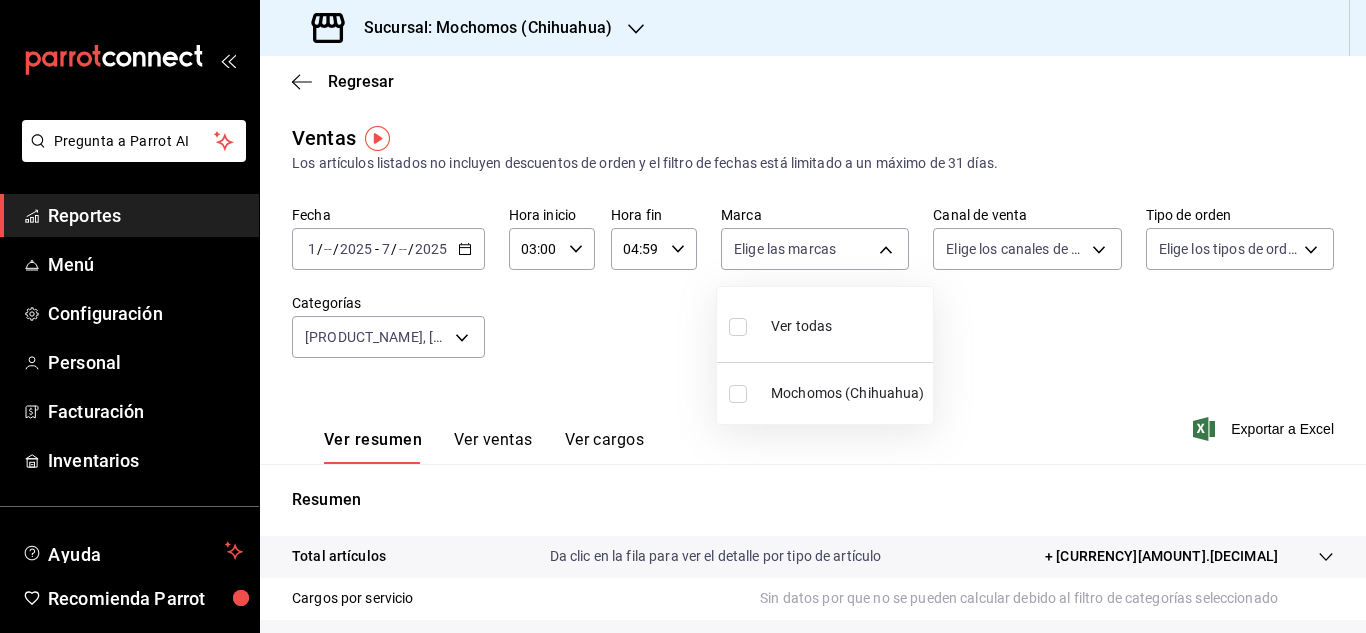 click on "Ver todas" at bounding box center (825, 324) 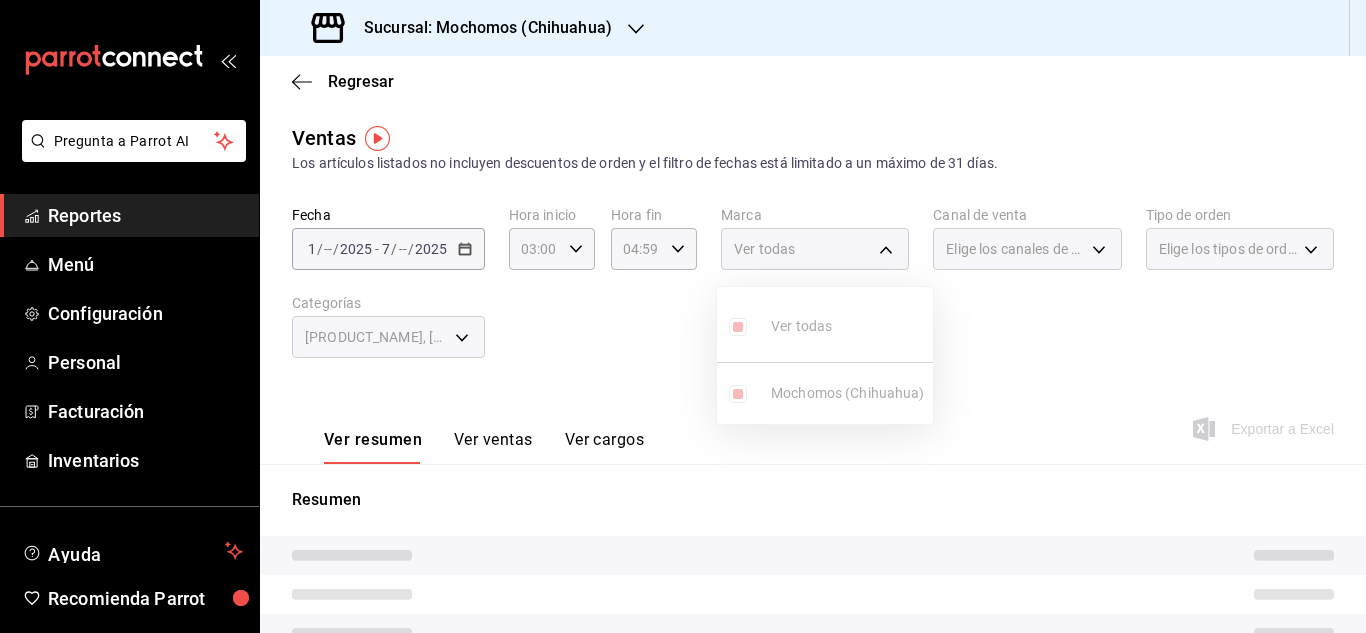 click at bounding box center [683, 316] 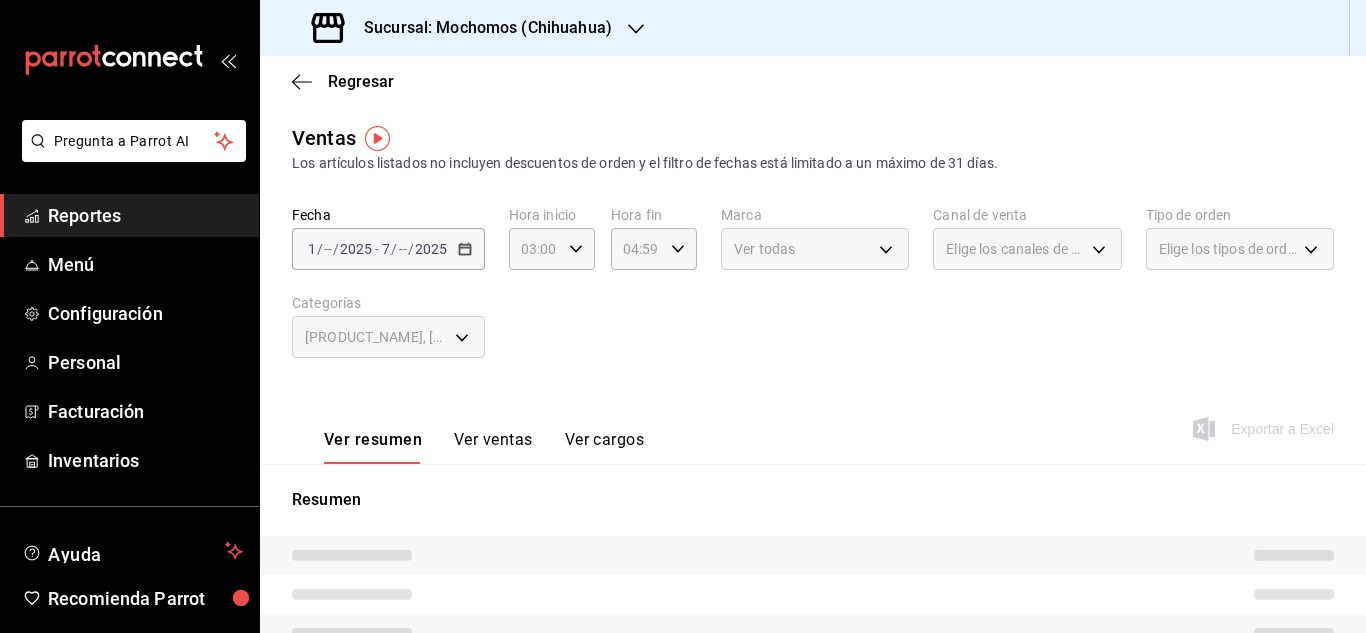 click on "Elige los canales de venta" at bounding box center (1015, 249) 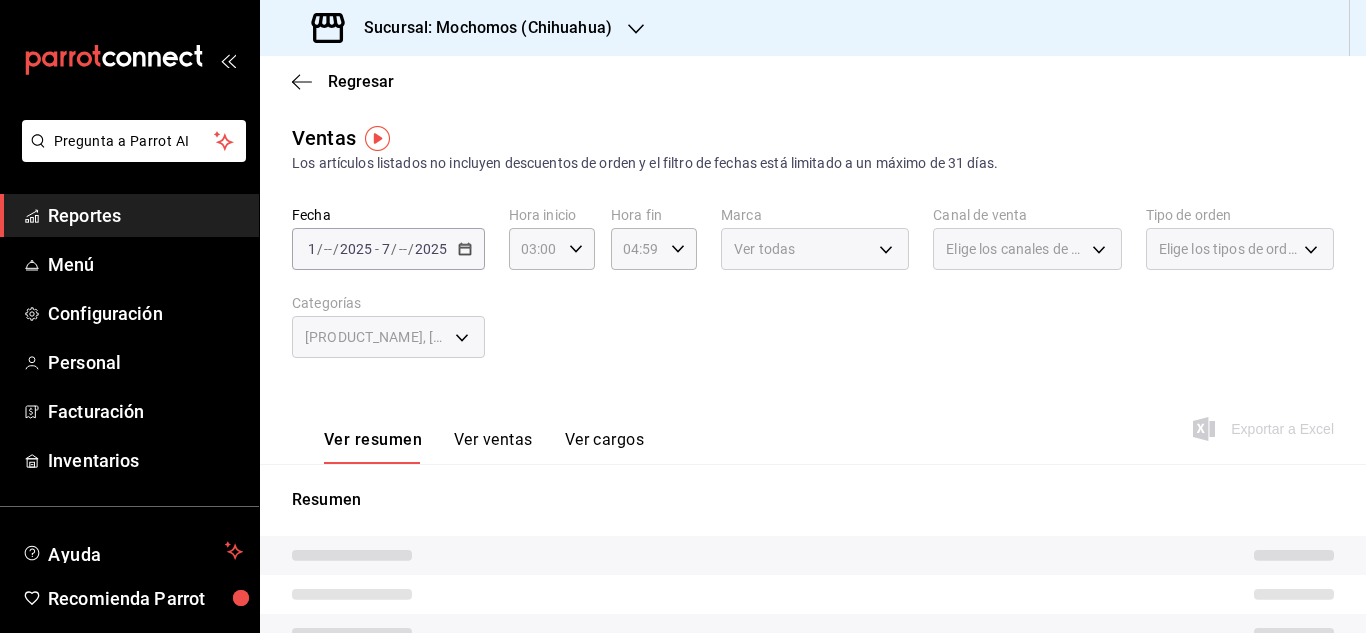 click on "Ver todas" at bounding box center (815, 249) 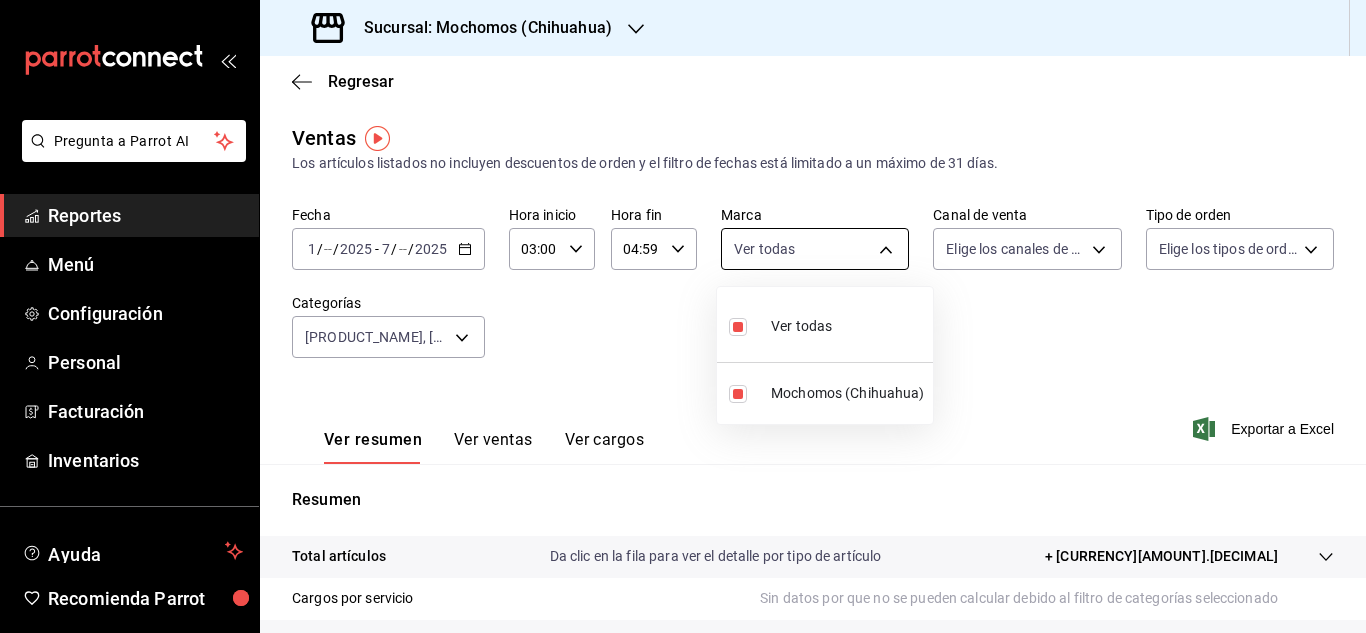 click on "Pregunta a Parrot AI Reportes   Menú   Configuración   Personal   Facturación   Inventarios   Ayuda Recomienda Parrot   [FIRST] [LAST]   Sugerir nueva función   Sucursal: Mochomos ([STATE]) Regresar Ventas Los artículos listados no incluyen descuentos de orden y el filtro de fechas está limitado a un máximo de 31 días. Fecha [YYYY]-[MM]-[DD] [D]/[M]/[YYYY] - [YYYY]-[M]/[DD] [D]/[M]/[YYYY] Hora inicio [HH]:[MM] Hora inicio Hora fin [HH]:[MM] Hora fin Marca Ver todas [UUID] Canal de venta Elige los canales de venta Tipo de orden Elige los tipos de orden Categorías [PRODUCT_NAME], [PRODUCT_NAME] [UUID],[UUID] Ver resumen Ver ventas Ver cargos Exportar a Excel Resumen Total artículos Da clic en la fila para ver el detalle por tipo de artículo + [CURRENCY][AMOUNT].[DECIMAL] Cargos por servicio  Sin datos por que no se pueden calcular debido al filtro de categorías seleccionado Venta bruta = [CURRENCY][AMOUNT].[DECIMAL] Descuentos totales Venta total Reportes" at bounding box center (683, 316) 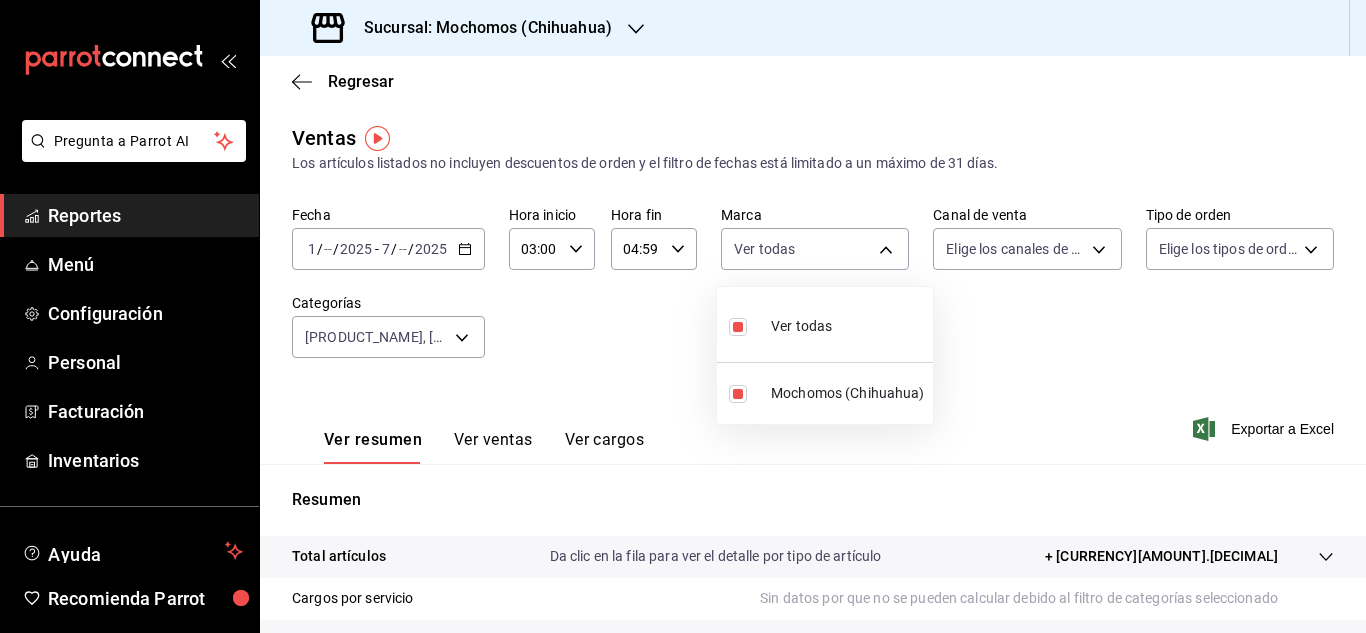 click at bounding box center [683, 316] 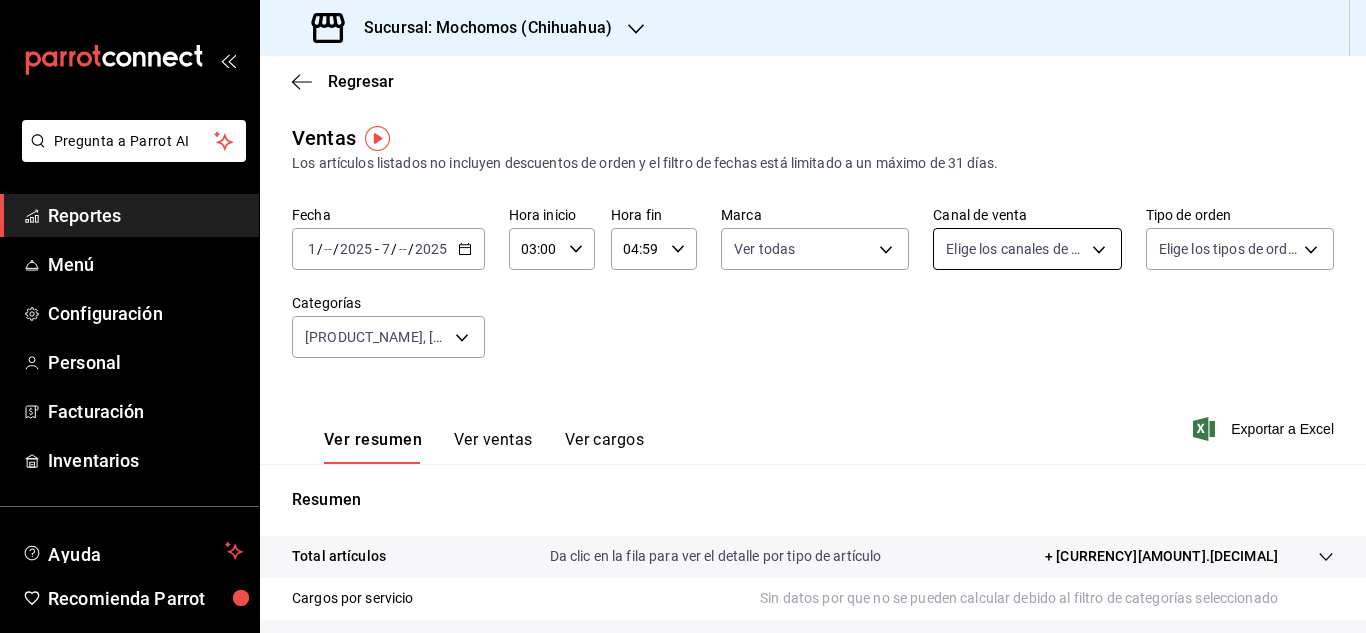 click on "Pregunta a Parrot AI Reportes   Menú   Configuración   Personal   Facturación   Inventarios   Ayuda Recomienda Parrot   [FIRST] [LAST]   Sugerir nueva función   Sucursal: Mochomos ([STATE]) Regresar Ventas Los artículos listados no incluyen descuentos de orden y el filtro de fechas está limitado a un máximo de 31 días. Fecha [YYYY]-[MM]-[DD] [D]/[M]/[YYYY] - [YYYY]-[M]/[DD] [D]/[M]/[YYYY] Hora inicio [HH]:[MM] Hora inicio Hora fin [HH]:[MM] Hora fin Marca Ver todas [UUID] Canal de venta Elige los canales de venta Tipo de orden Elige los tipos de orden Categorías [PRODUCT_NAME], [PRODUCT_NAME] [UUID],[UUID] Ver resumen Ver ventas Ver cargos Exportar a Excel Resumen Total artículos Da clic en la fila para ver el detalle por tipo de artículo + [CURRENCY][AMOUNT].[DECIMAL] Cargos por servicio  Sin datos por que no se pueden calcular debido al filtro de categorías seleccionado Venta bruta = [CURRENCY][AMOUNT].[DECIMAL] Descuentos totales Venta total Reportes" at bounding box center (683, 316) 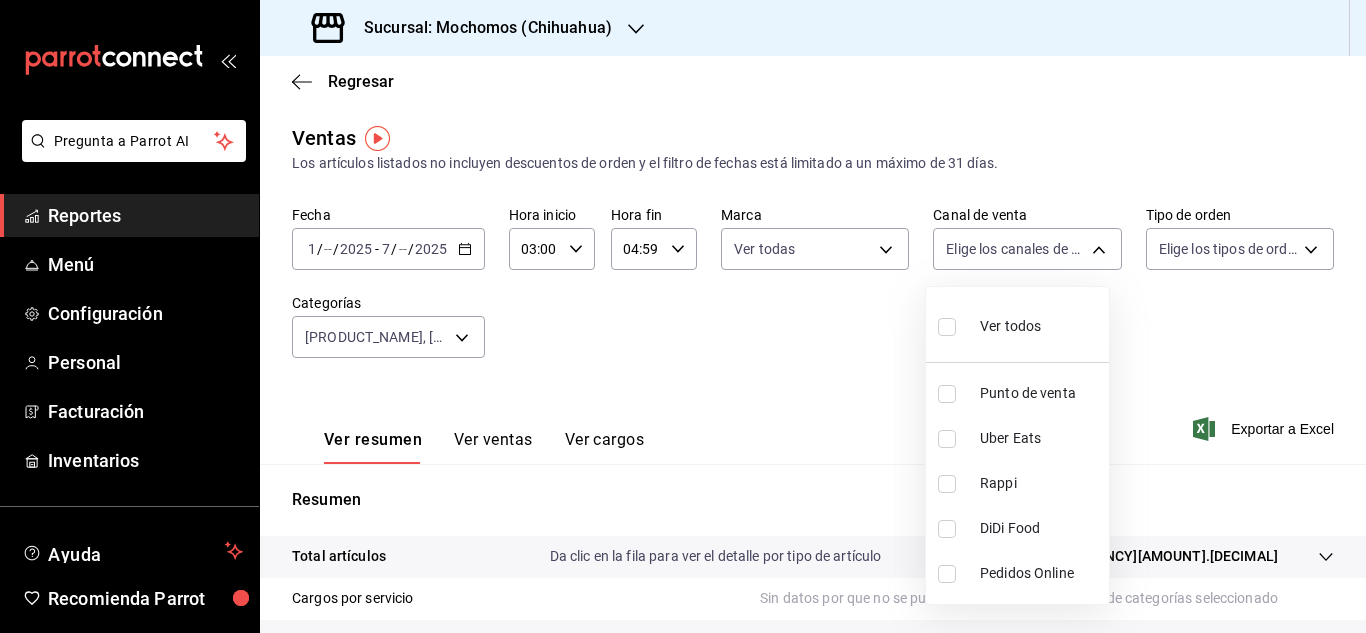 click on "Ver todos" at bounding box center [1010, 326] 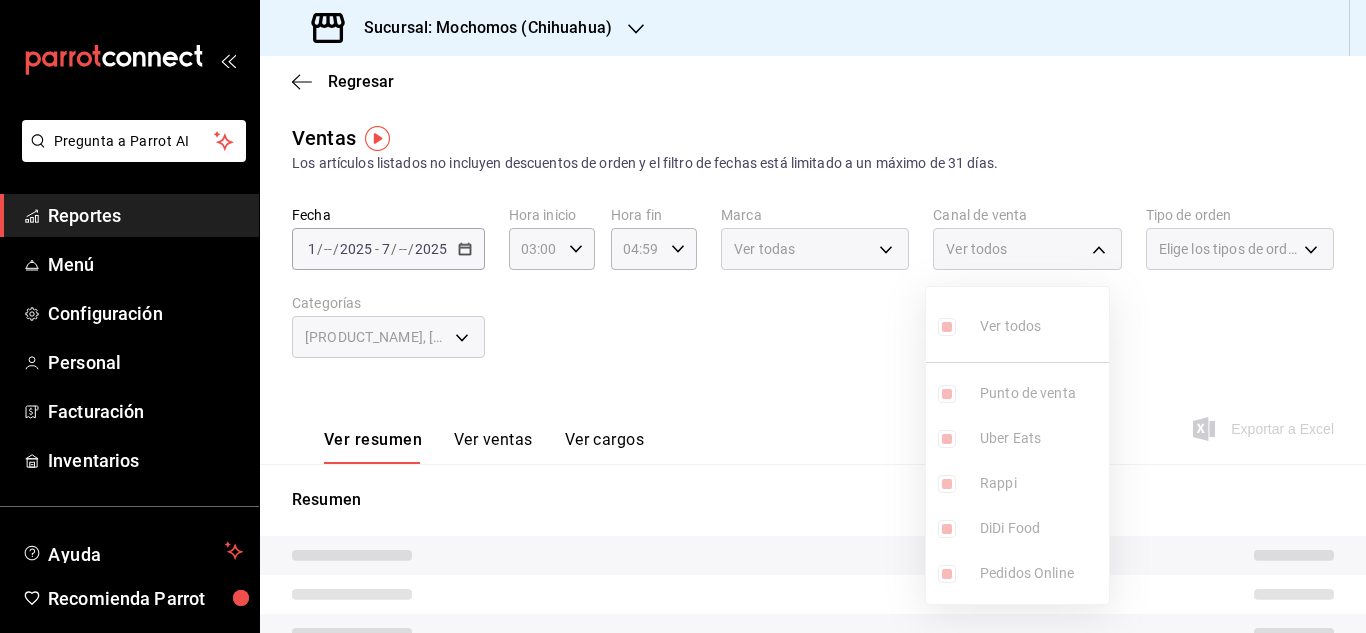 click at bounding box center [683, 316] 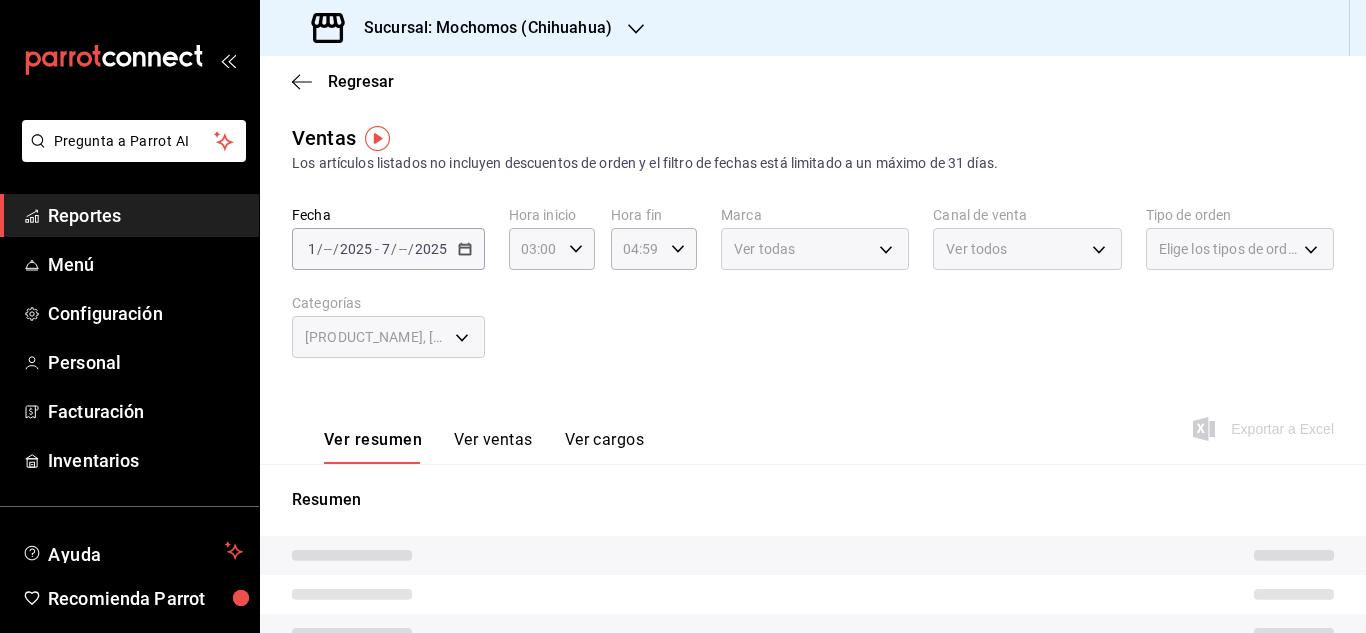 click on "Elige los tipos de orden" at bounding box center (1228, 249) 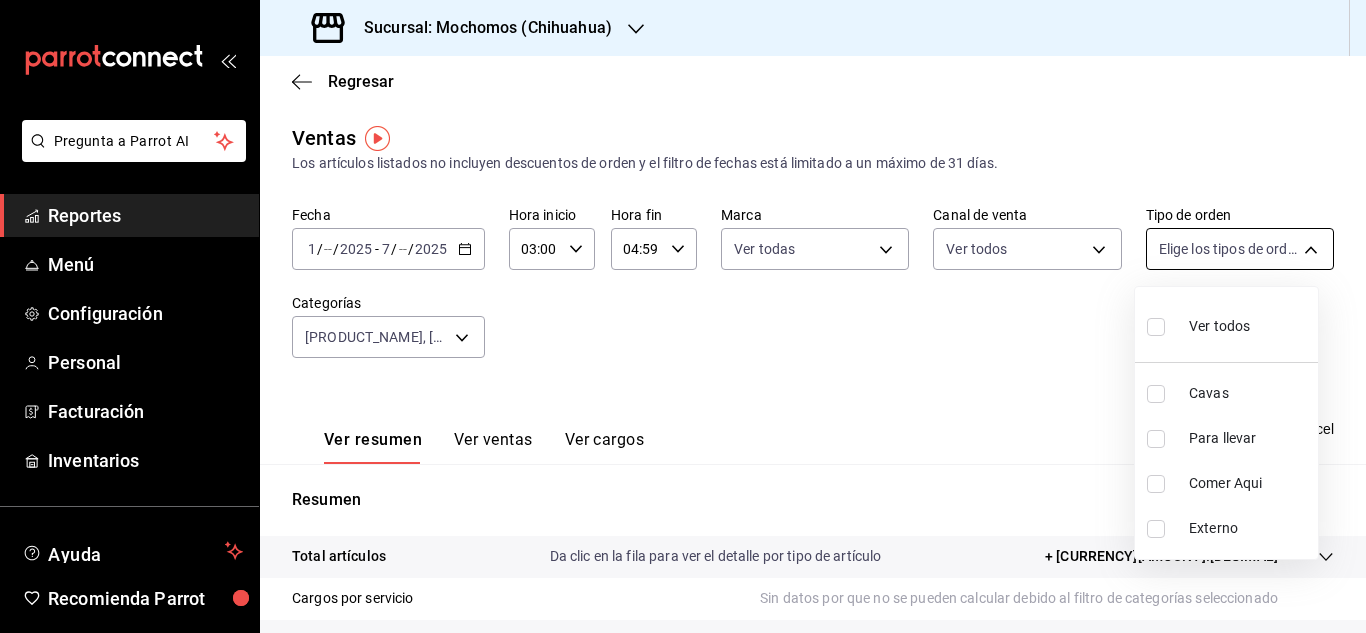 click on "Pregunta a Parrot AI Reportes   Menú   Configuración   Personal   Facturación   Inventarios   Ayuda Recomienda Parrot   [FIRST] [LAST]   Sugerir nueva función   Sucursal: Mochomos ([CITY]) Regresar Ventas Los artículos listados no incluyen descuentos de orden y el filtro de fechas está limitado a un máximo de 31 días. Fecha 2025-08-01 1 / 8 / 2025 - 2025-08-07 7 / 8 / 2025 Hora inicio 03:00 Hora inicio Hora fin 04:59 Hora fin Marca Ver todas 562d5b5b-21a2-4ace-a941-66278f4a6c49 Canal de venta Ver todas PARROT,UBER_EATS,RAPPI,DIDI_FOOD,ONLINE Tipo de orden Elige los tipos de orden Categorías Mezcal Y Sotol Copa, Mezcal Y Sotol Botella 714d8ba9-926e-4d06-a173-6e9ee4c0d98e,b731e730-782b-46ba-a433-37a9a986c6b4 Ver resumen Ver ventas Ver cargos Exportar a Excel Resumen Total artículos Da clic en la fila para ver el detalle por tipo de artículo + $13,683.00 Cargos por servicio  Sin datos por que no se pueden calcular debido al filtro de categorías seleccionado Venta bruta = $13,683.00 Venta total" at bounding box center (683, 316) 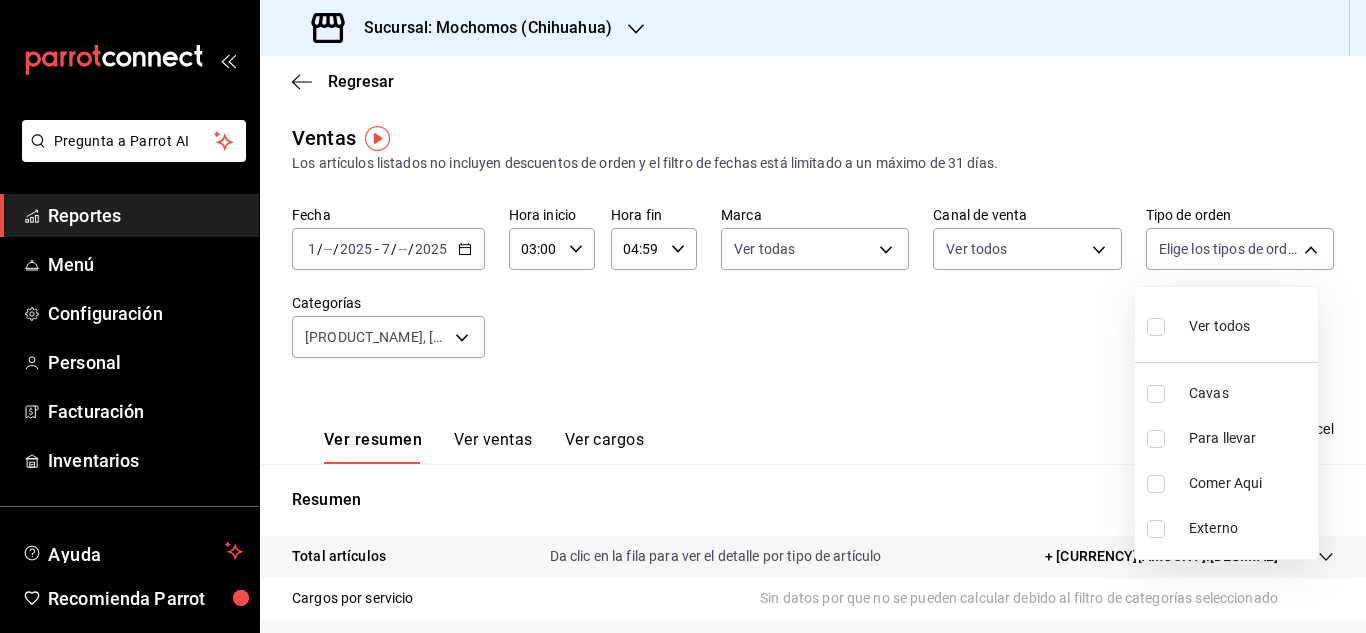 click on "Ver todos" at bounding box center [1219, 326] 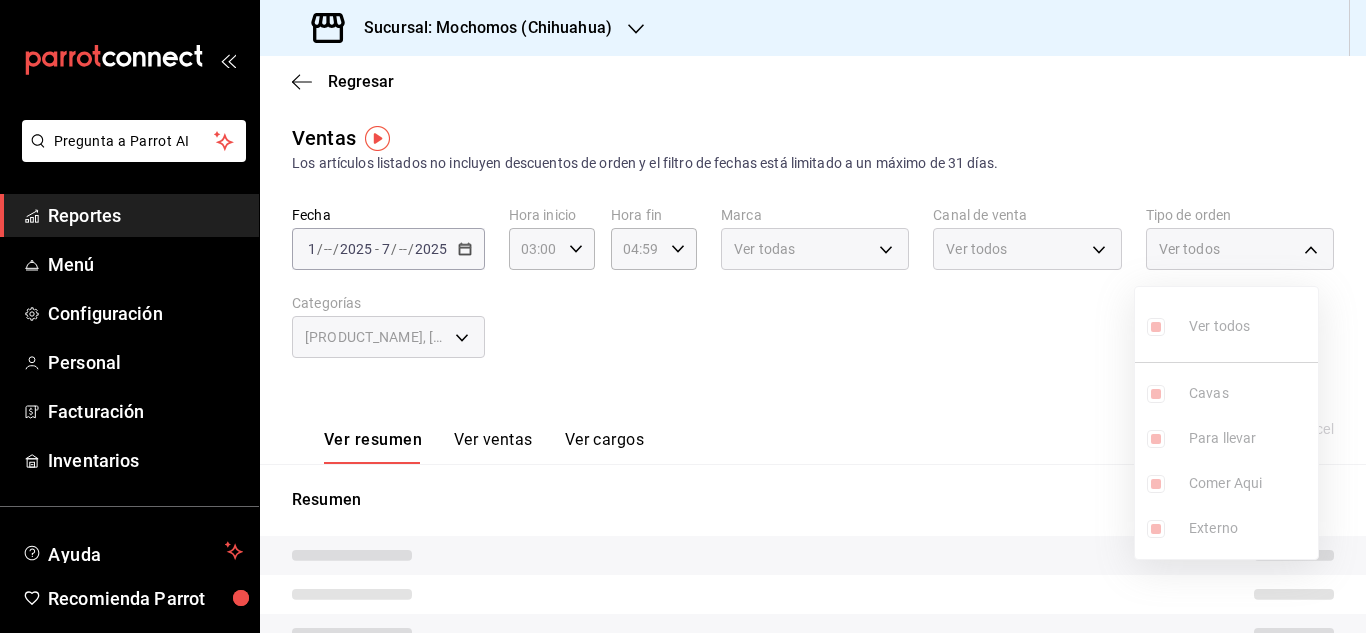 click at bounding box center (683, 316) 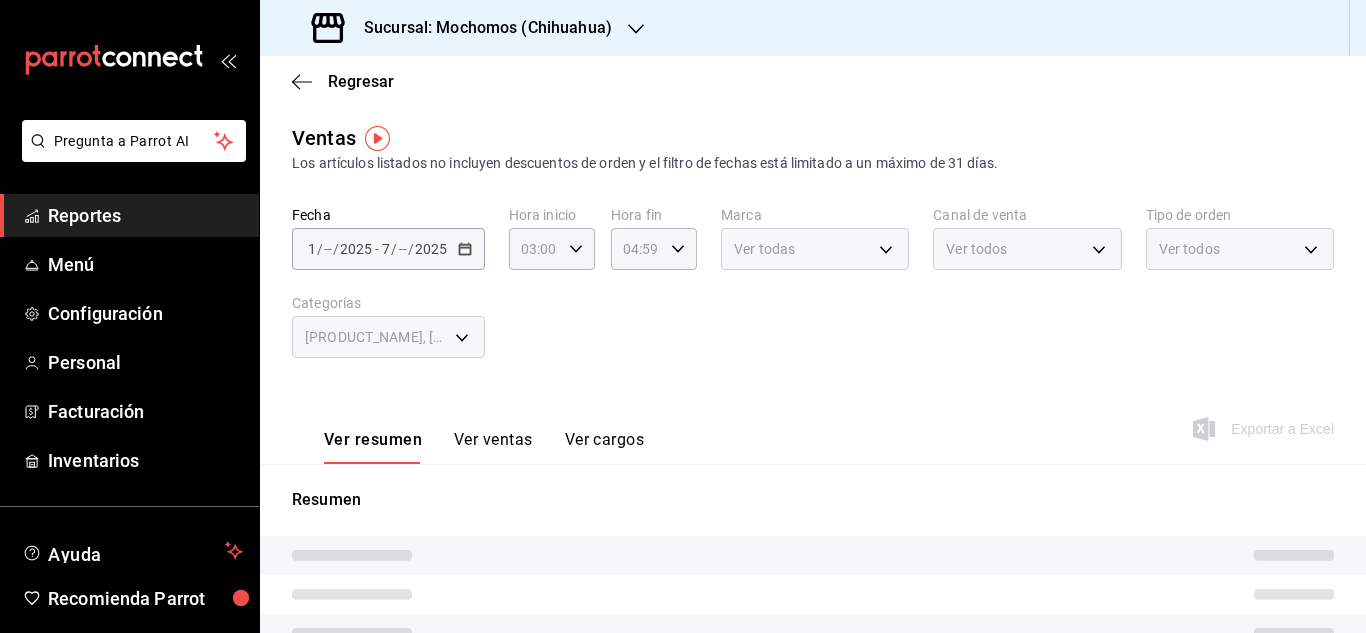 click on "[PRODUCT_NAME], [PRODUCT_NAME]" at bounding box center (388, 337) 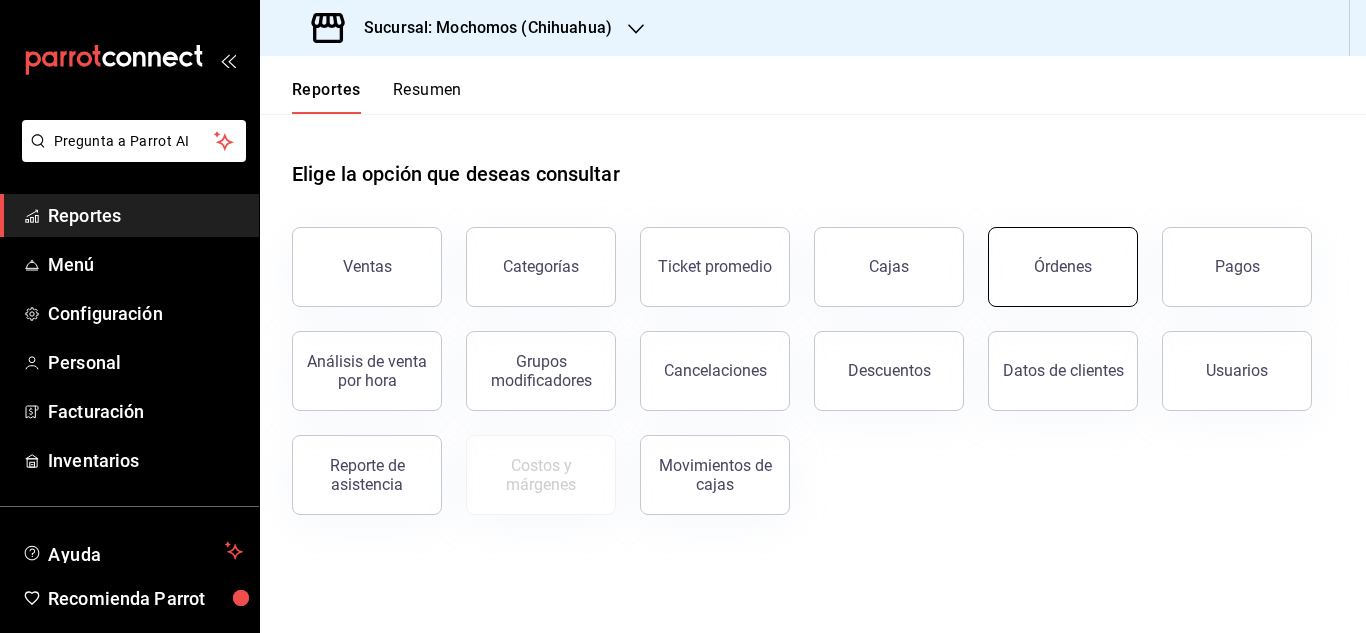 click on "Órdenes" at bounding box center [1063, 267] 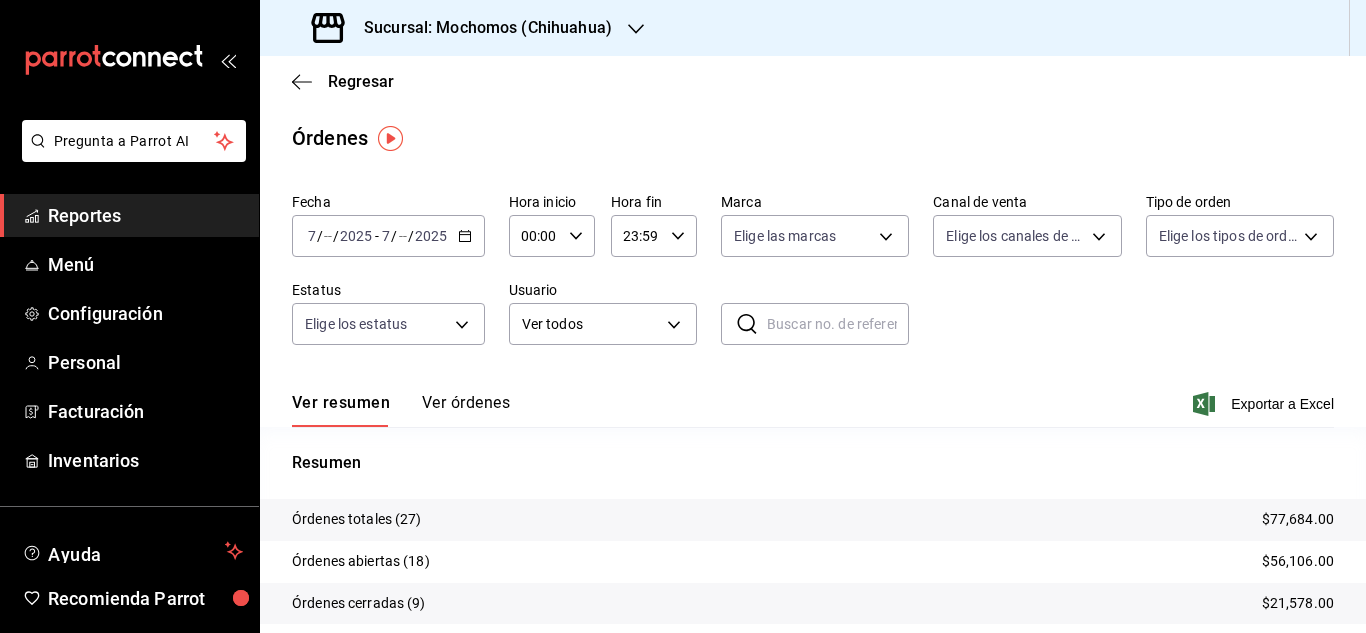 click 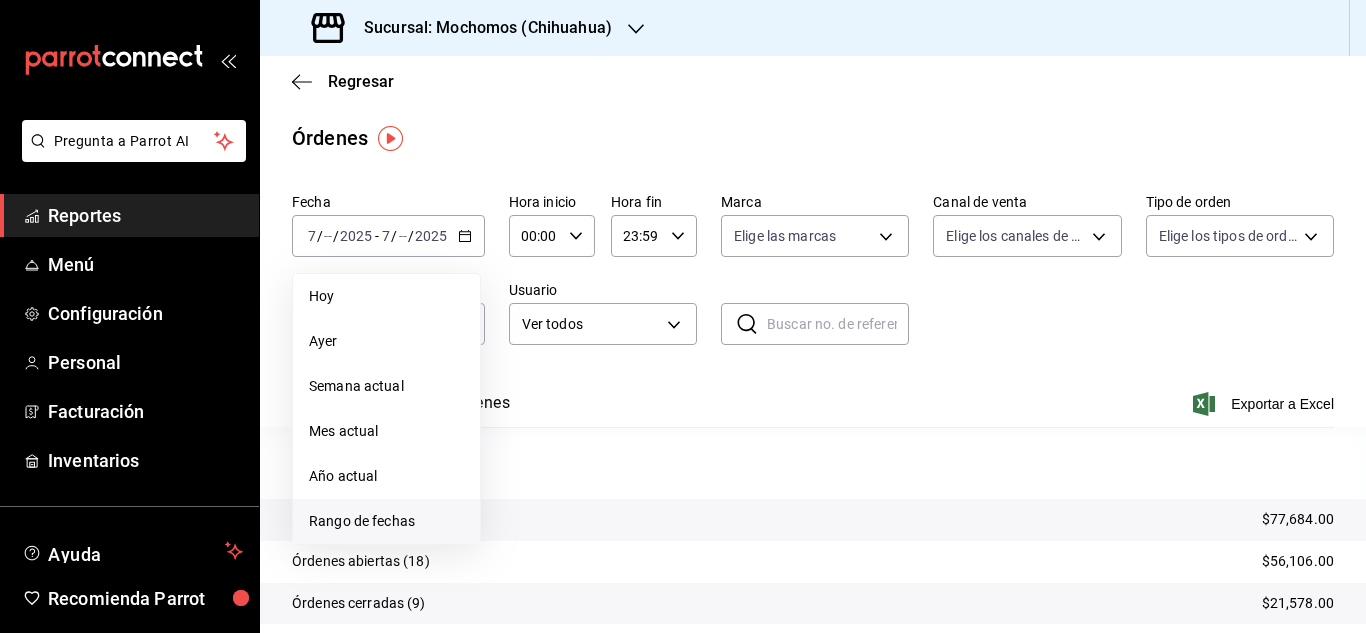 click on "Rango de fechas" at bounding box center [386, 521] 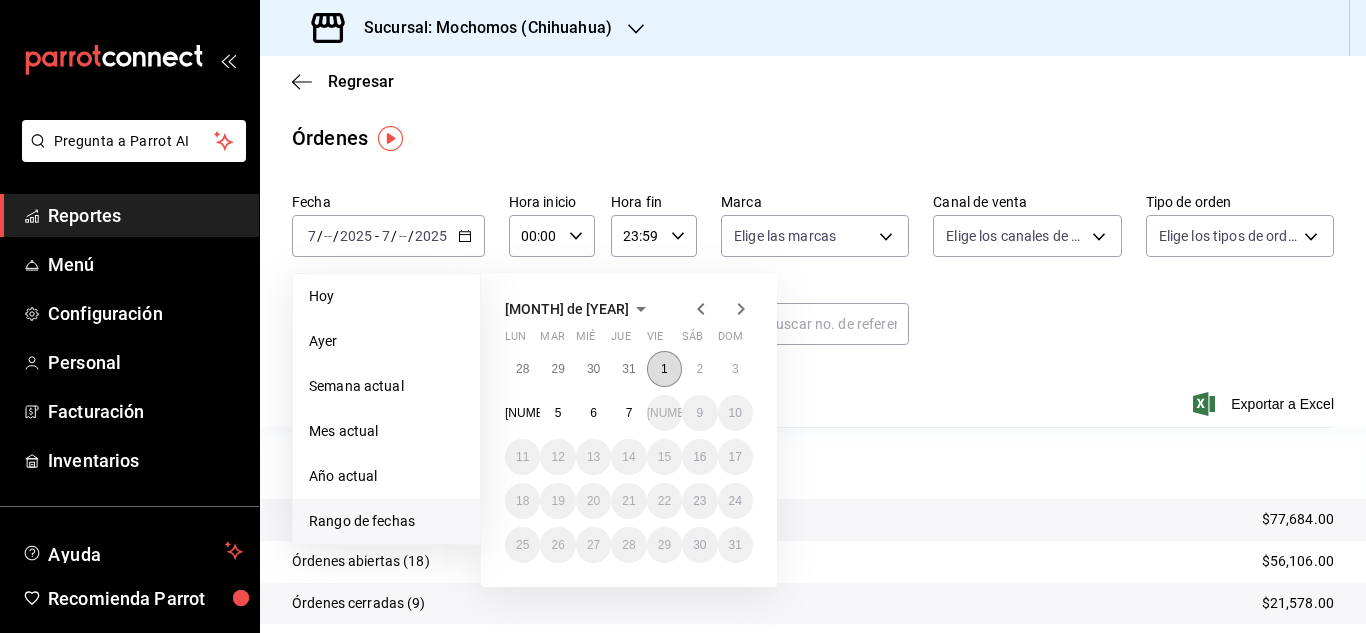 click on "1" at bounding box center [664, 369] 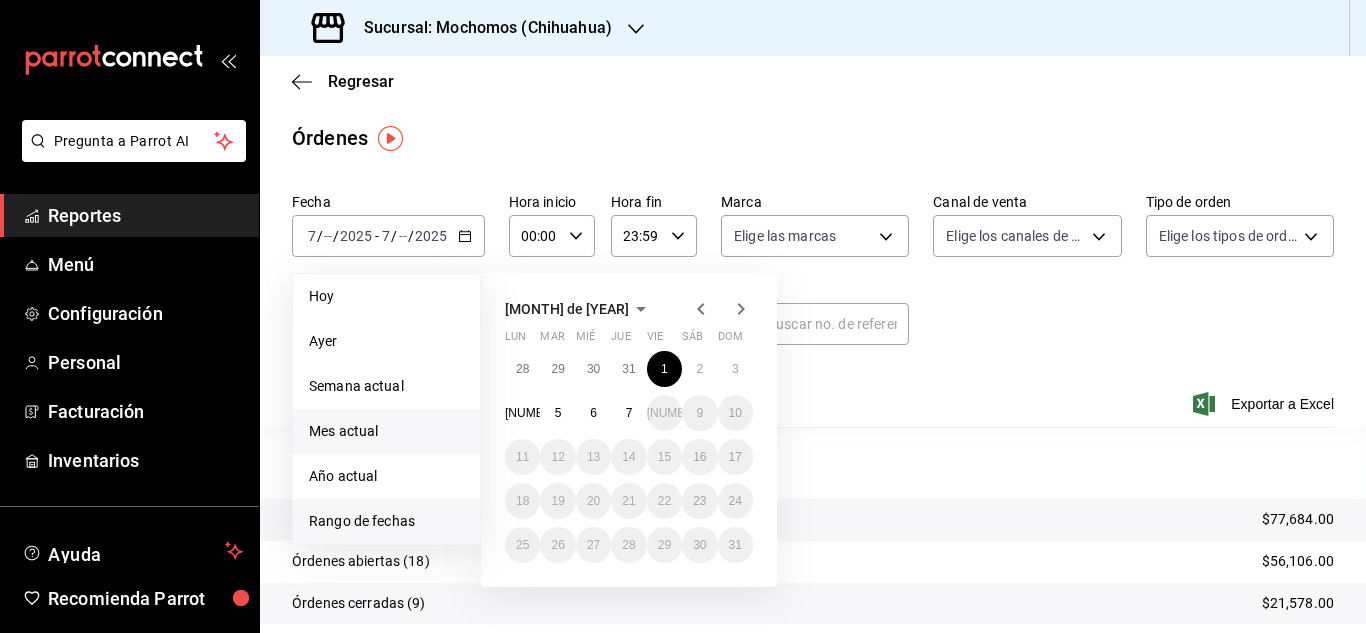click on "Mes actual" at bounding box center [386, 431] 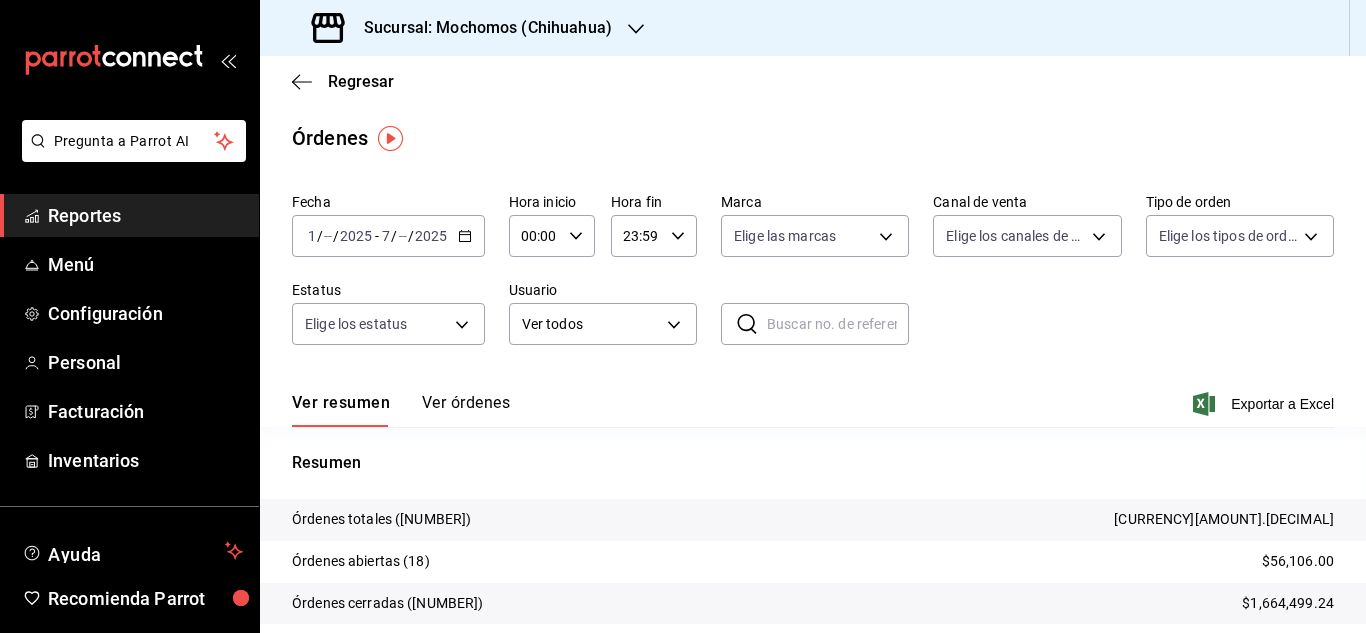 click 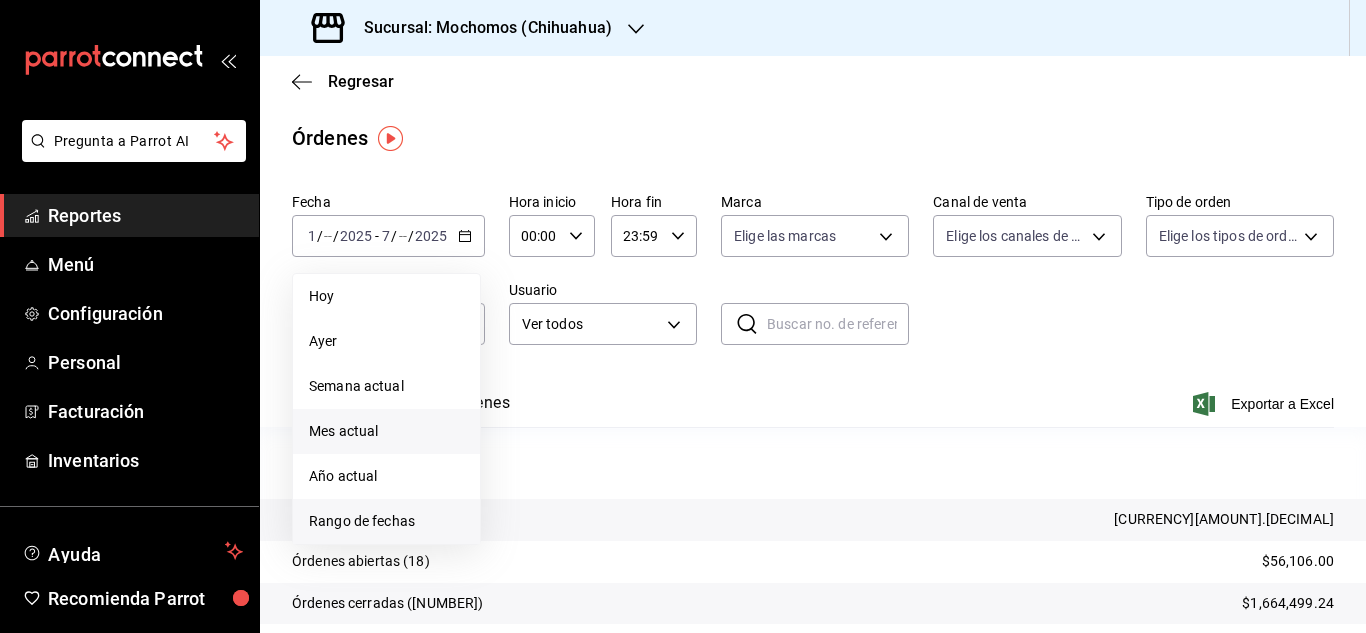 click on "Rango de fechas" at bounding box center (386, 521) 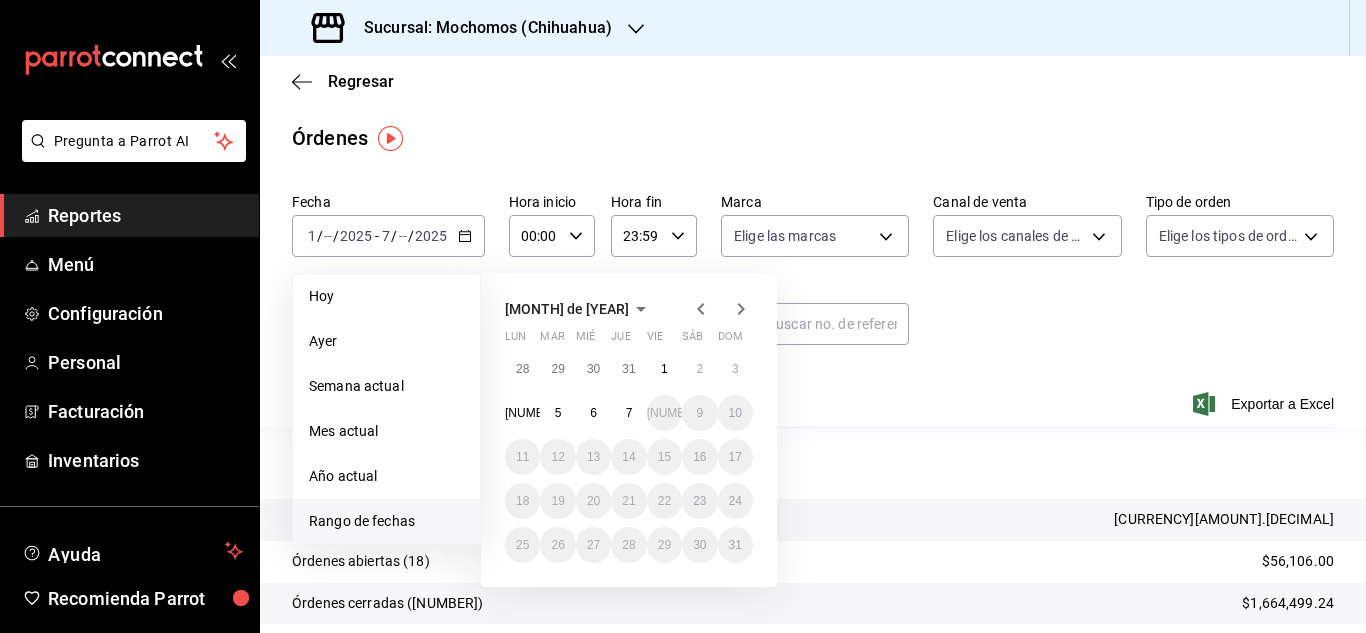 click 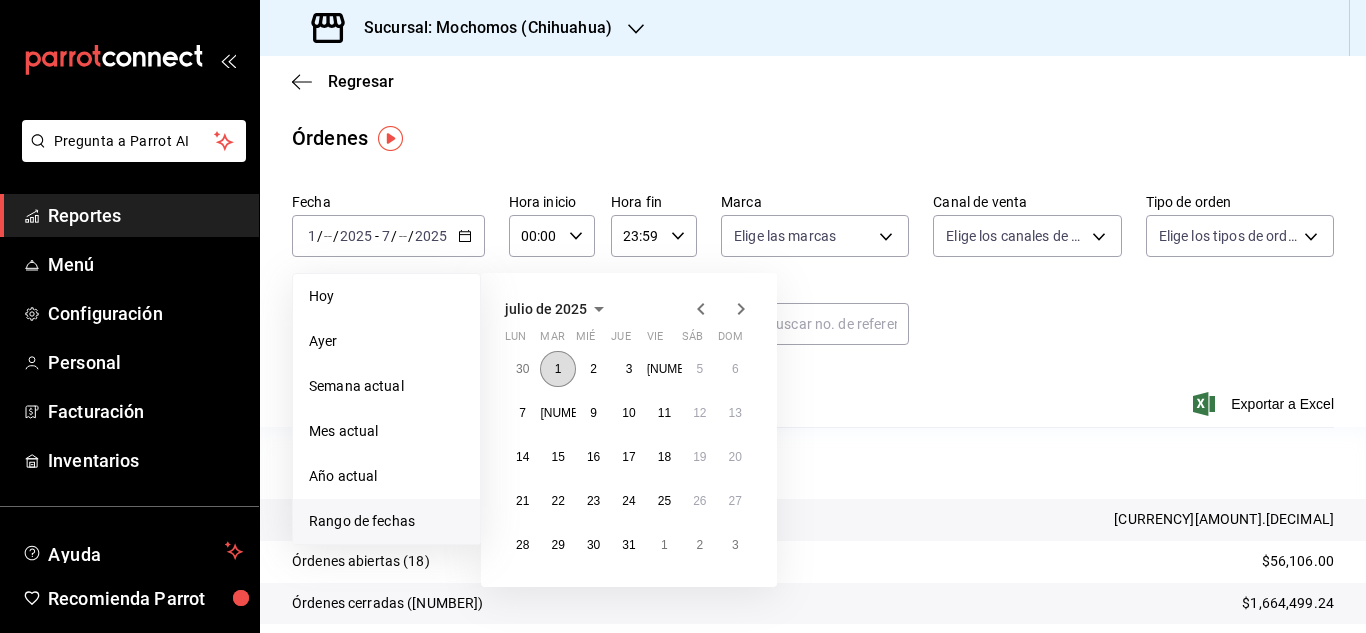 click on "1" at bounding box center (558, 369) 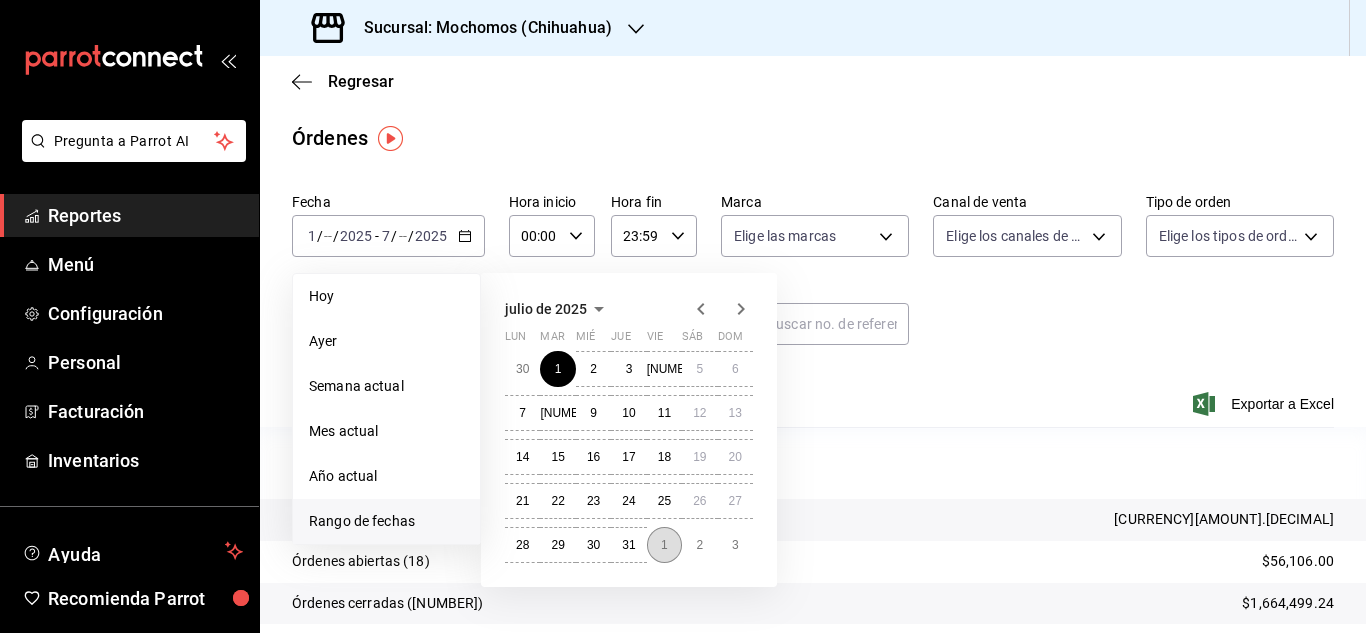 click on "1" at bounding box center [664, 545] 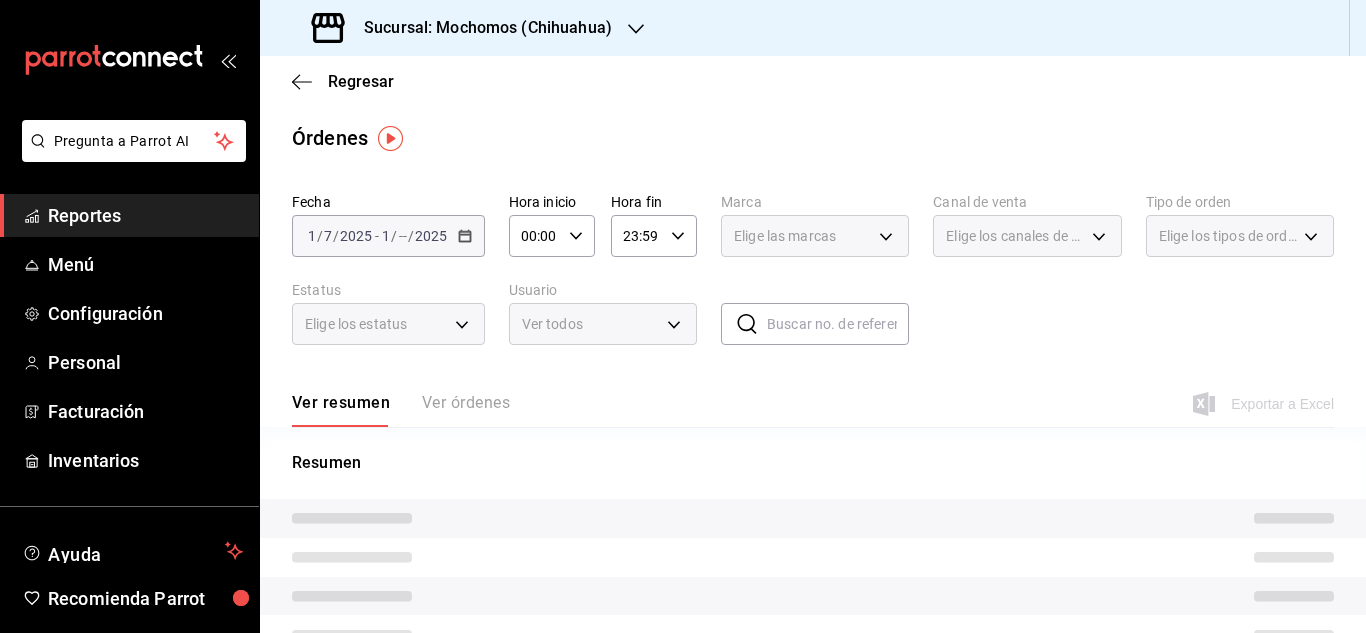 click on "00:00 Hora inicio" at bounding box center (552, 236) 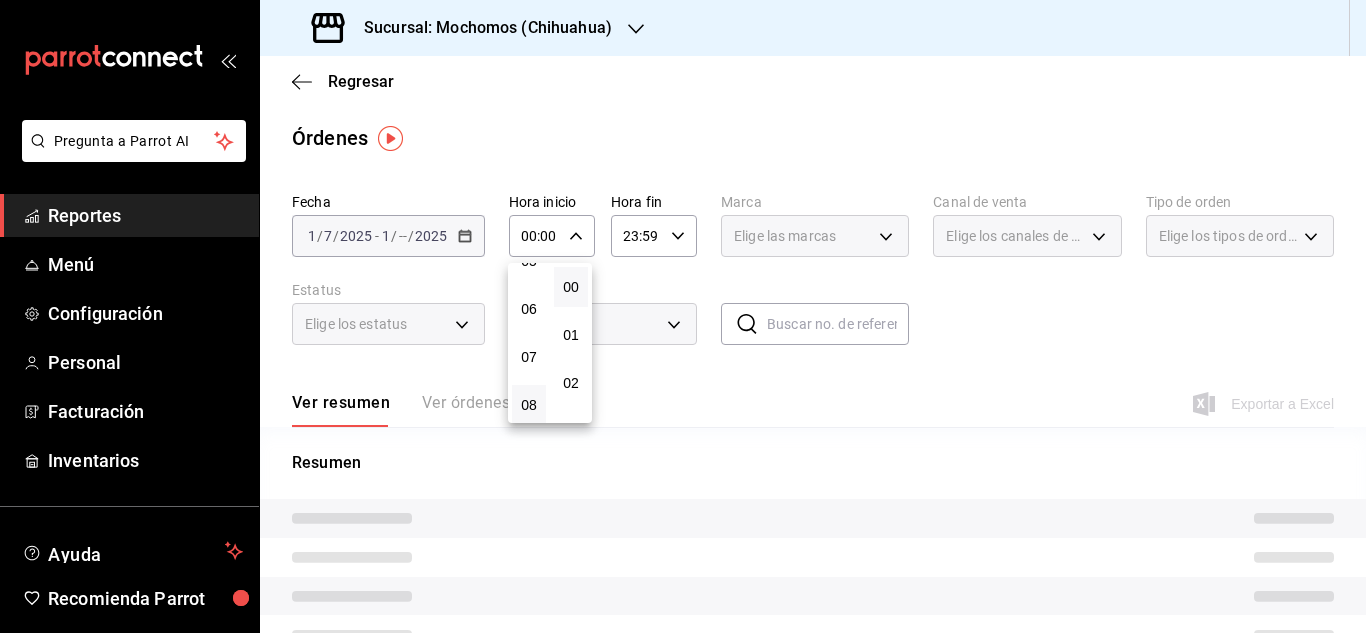 scroll, scrollTop: 300, scrollLeft: 0, axis: vertical 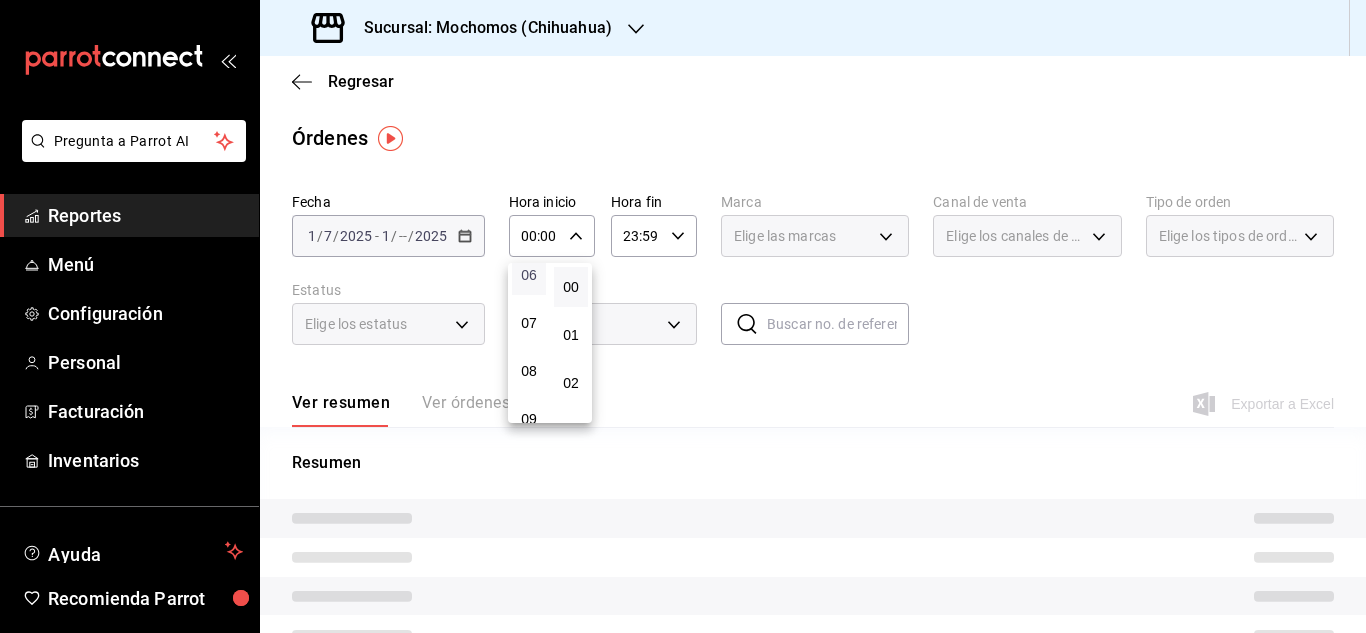 click on "06" at bounding box center (529, 275) 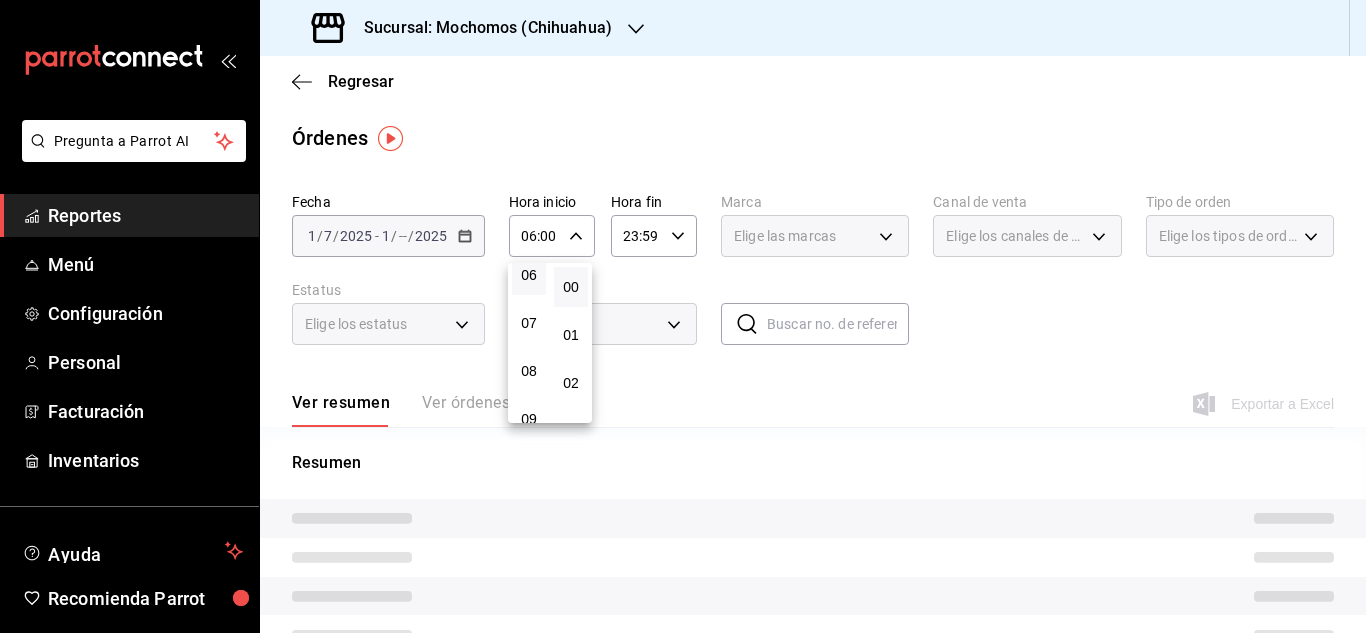 click at bounding box center [683, 316] 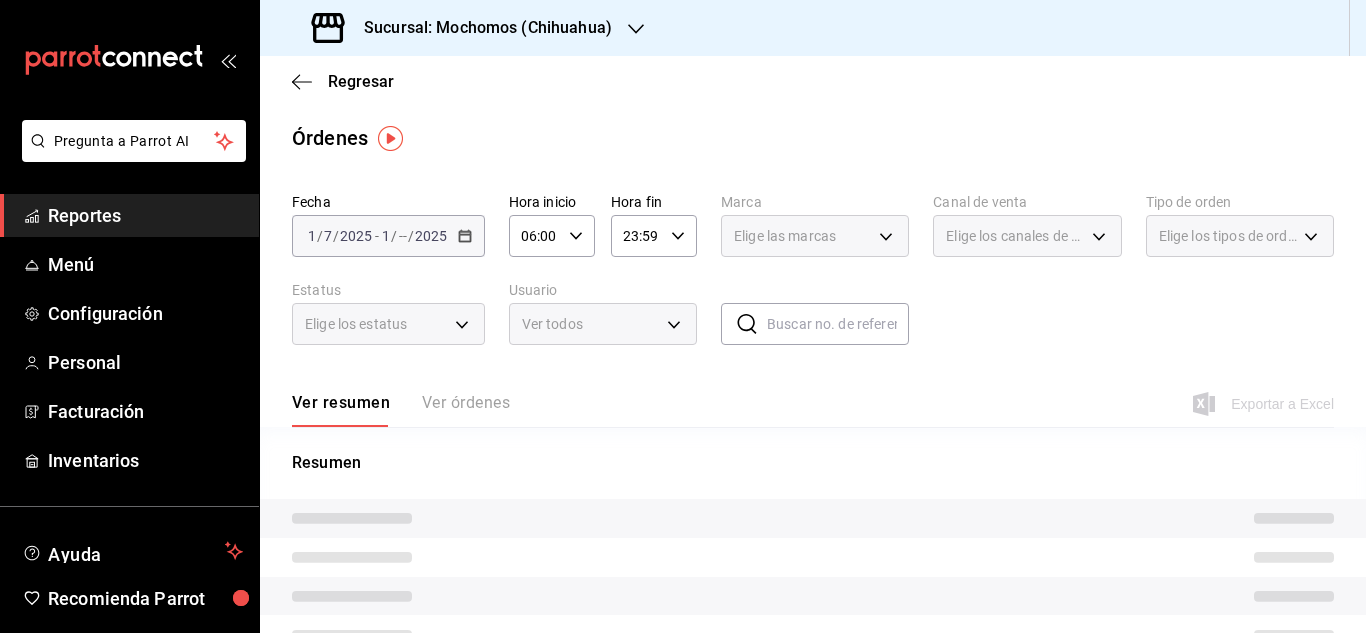 click 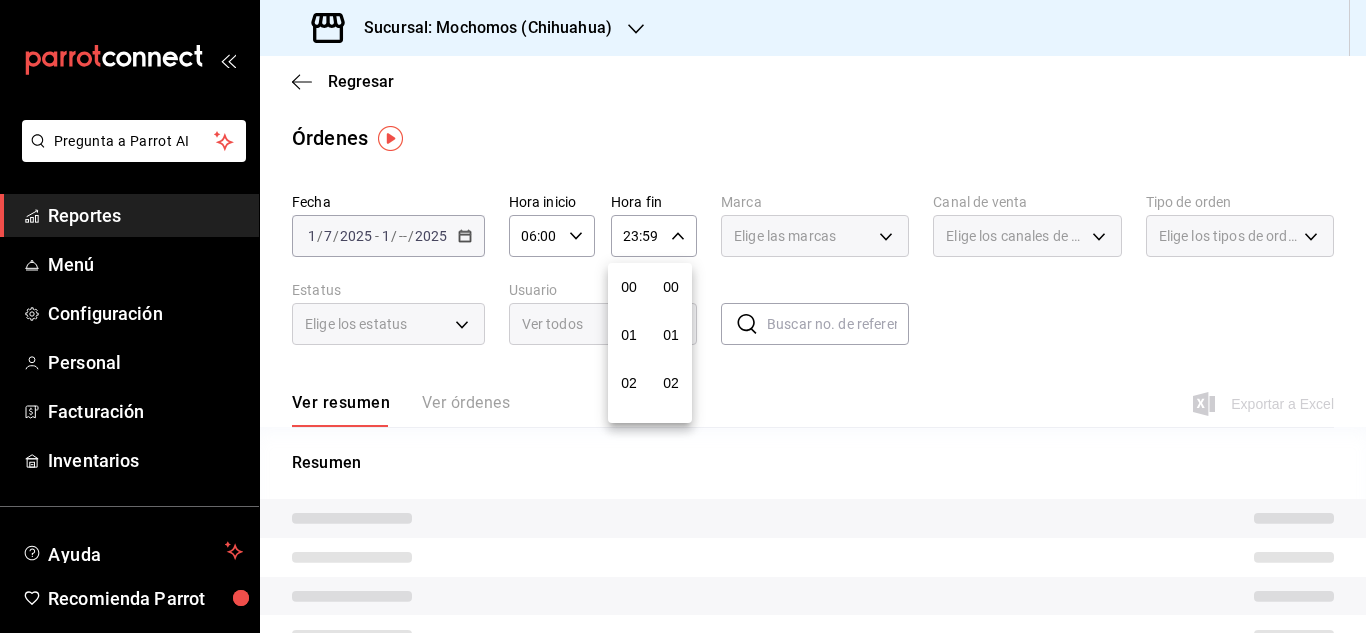 scroll, scrollTop: 992, scrollLeft: 0, axis: vertical 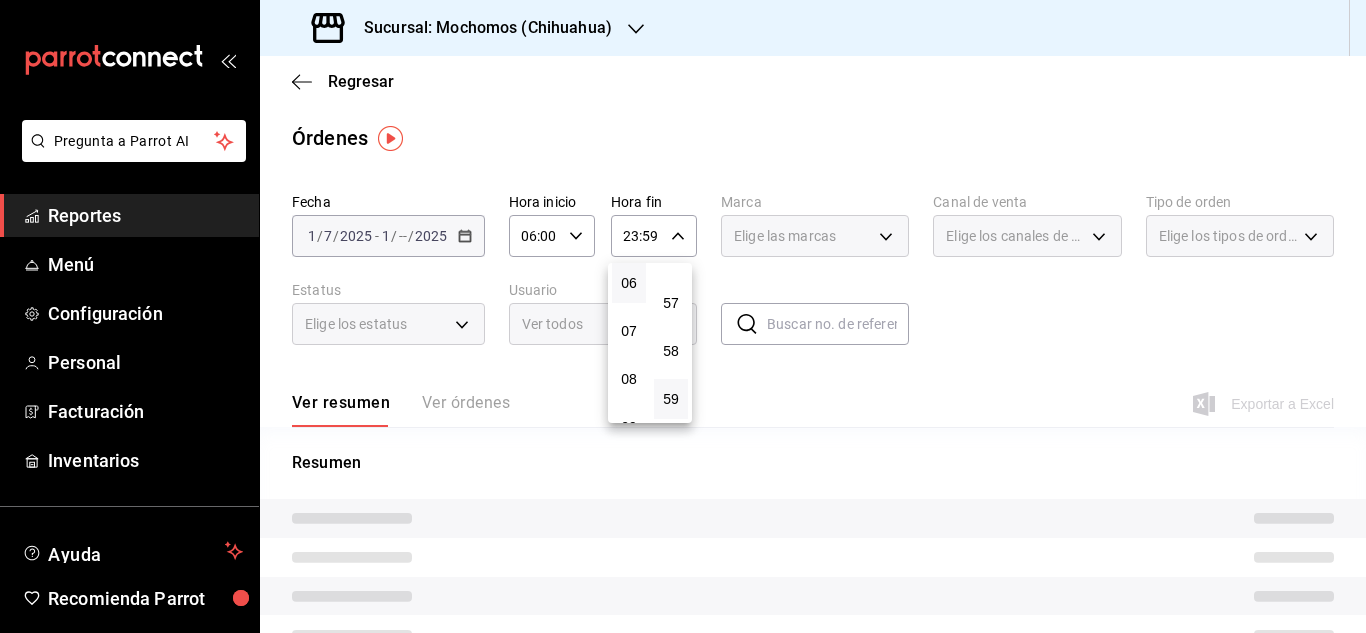 click on "06" at bounding box center (629, 283) 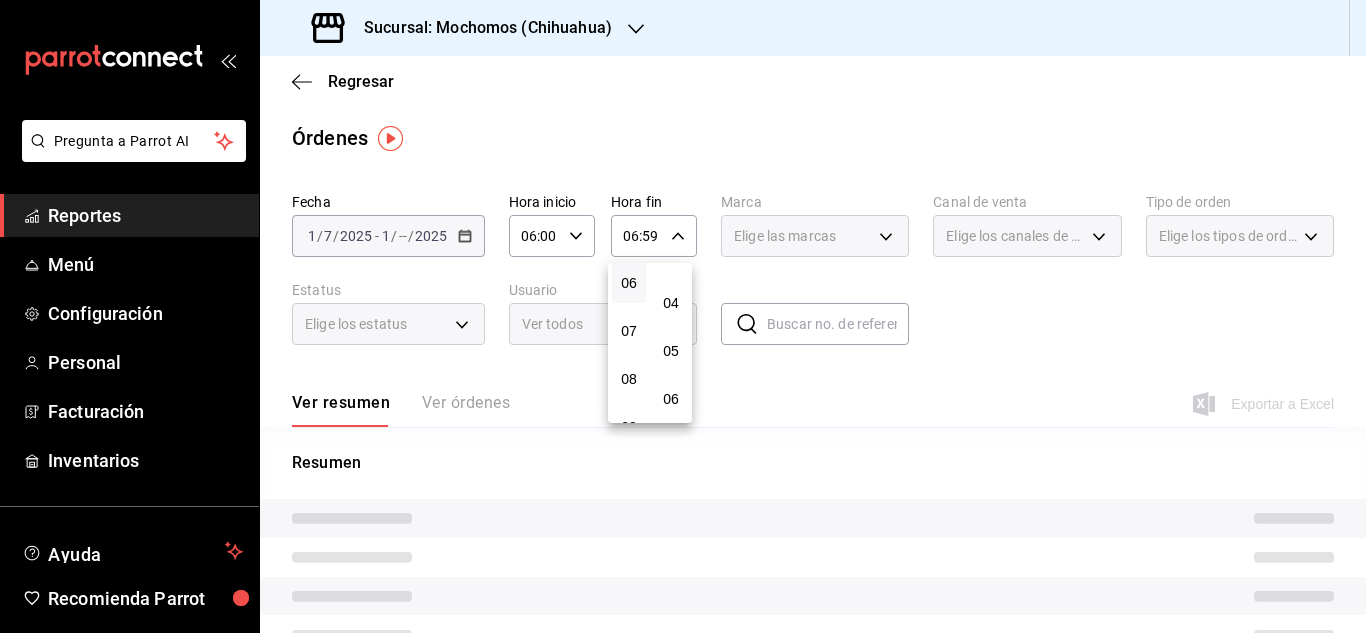 scroll, scrollTop: 0, scrollLeft: 0, axis: both 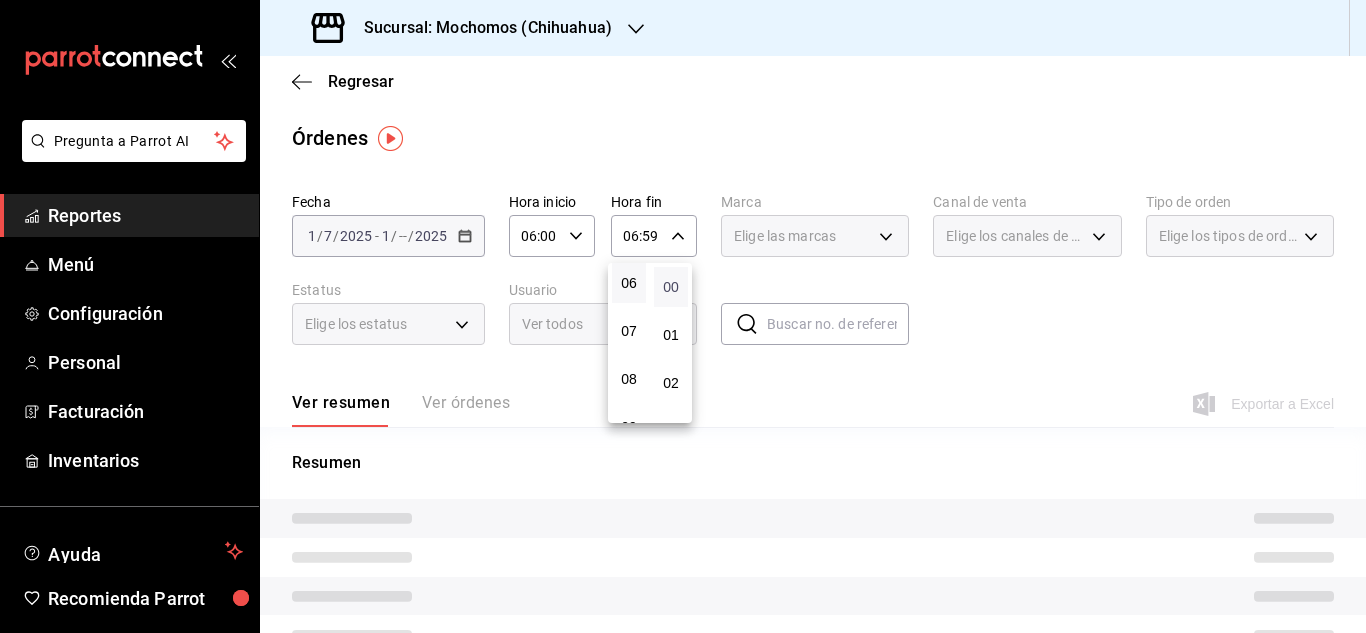click on "00" at bounding box center (671, 287) 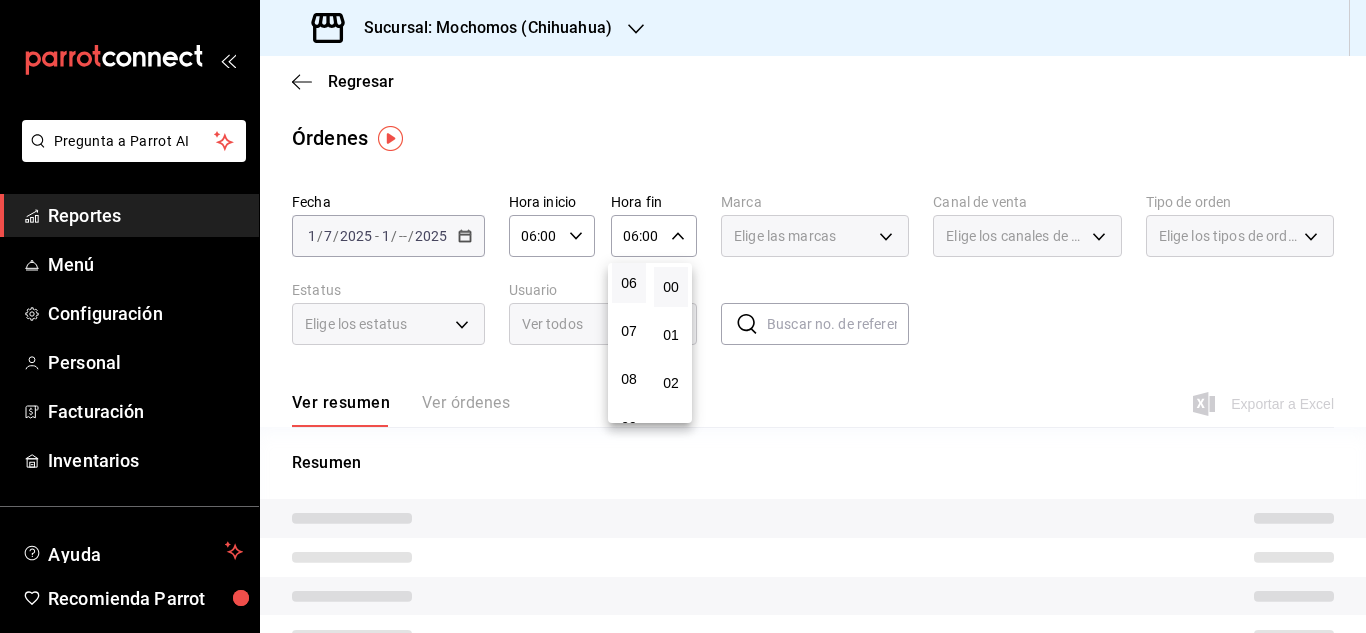 click at bounding box center (683, 316) 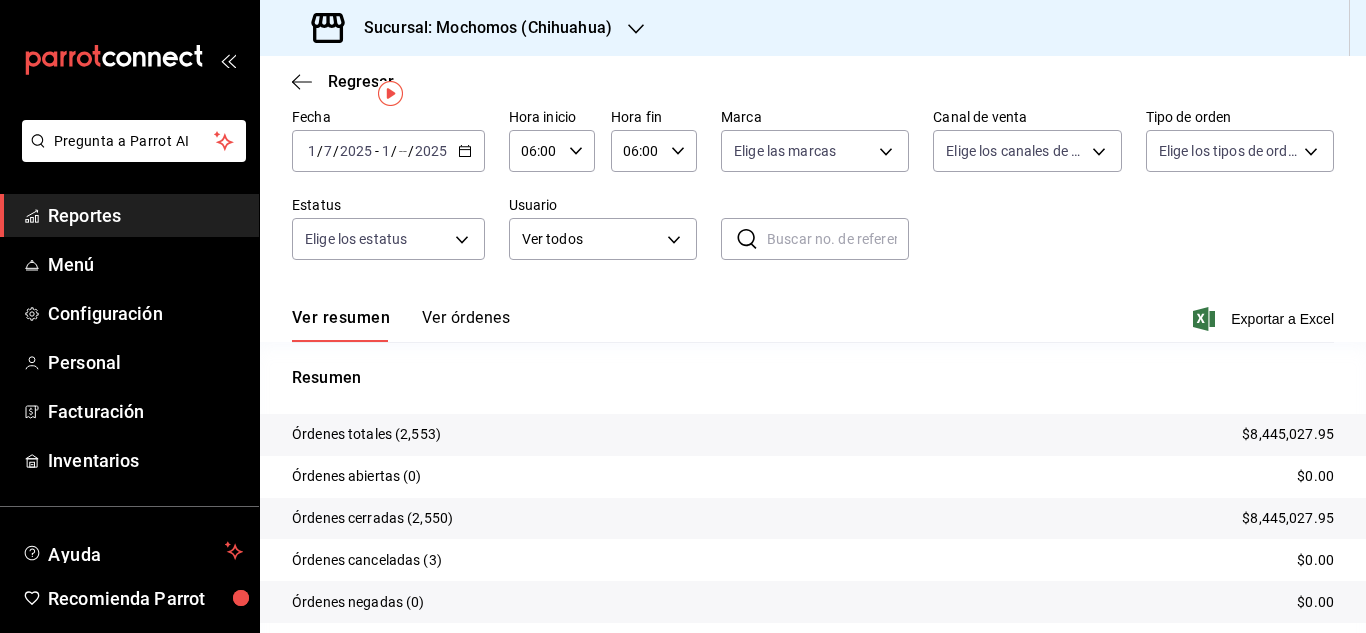 scroll, scrollTop: 152, scrollLeft: 0, axis: vertical 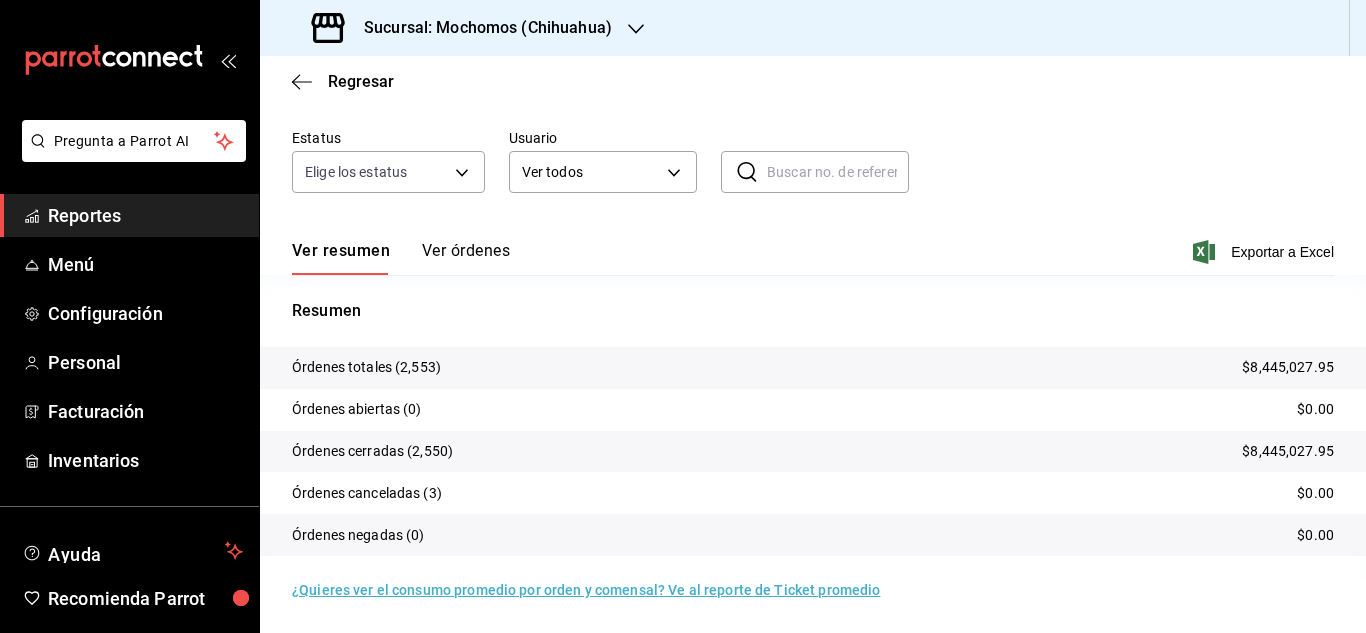click on "Ver órdenes" at bounding box center (466, 258) 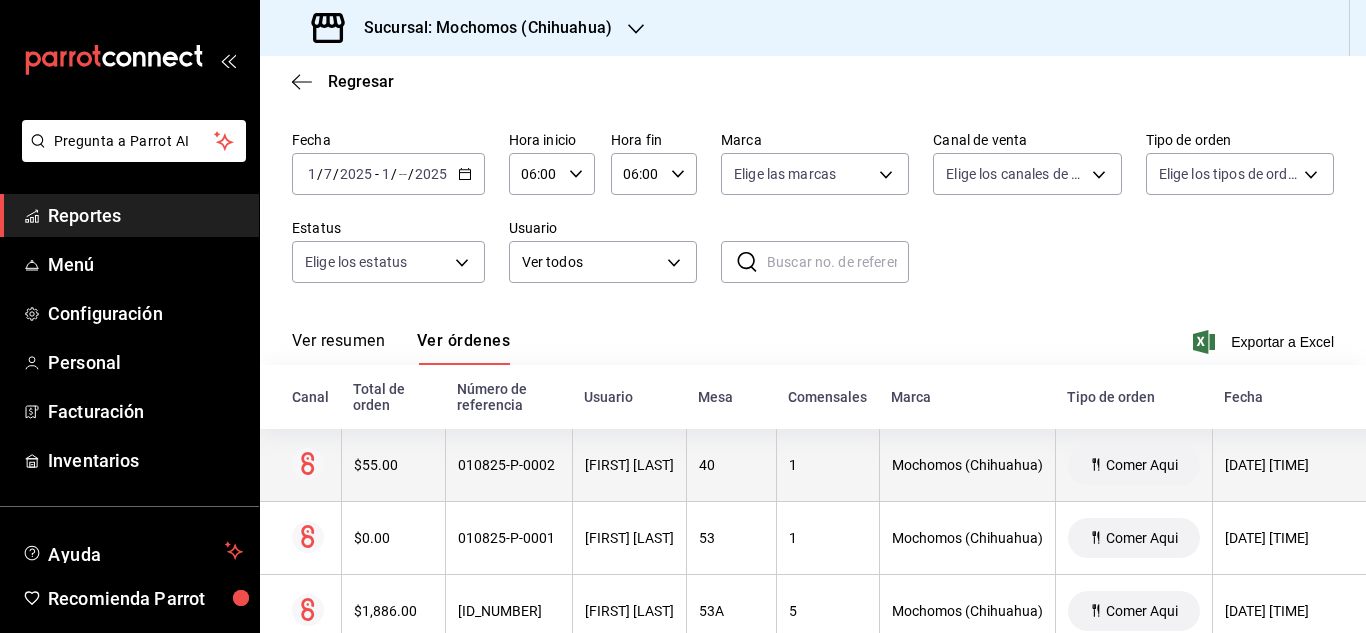 scroll, scrollTop: 152, scrollLeft: 0, axis: vertical 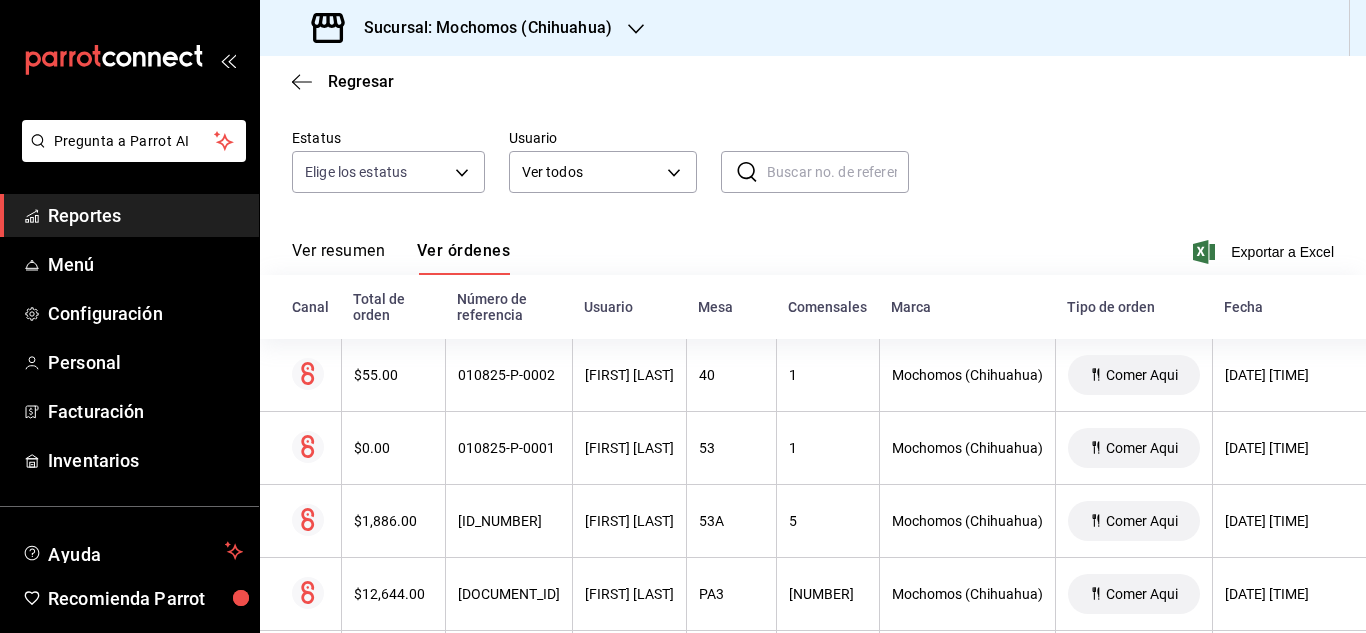 click 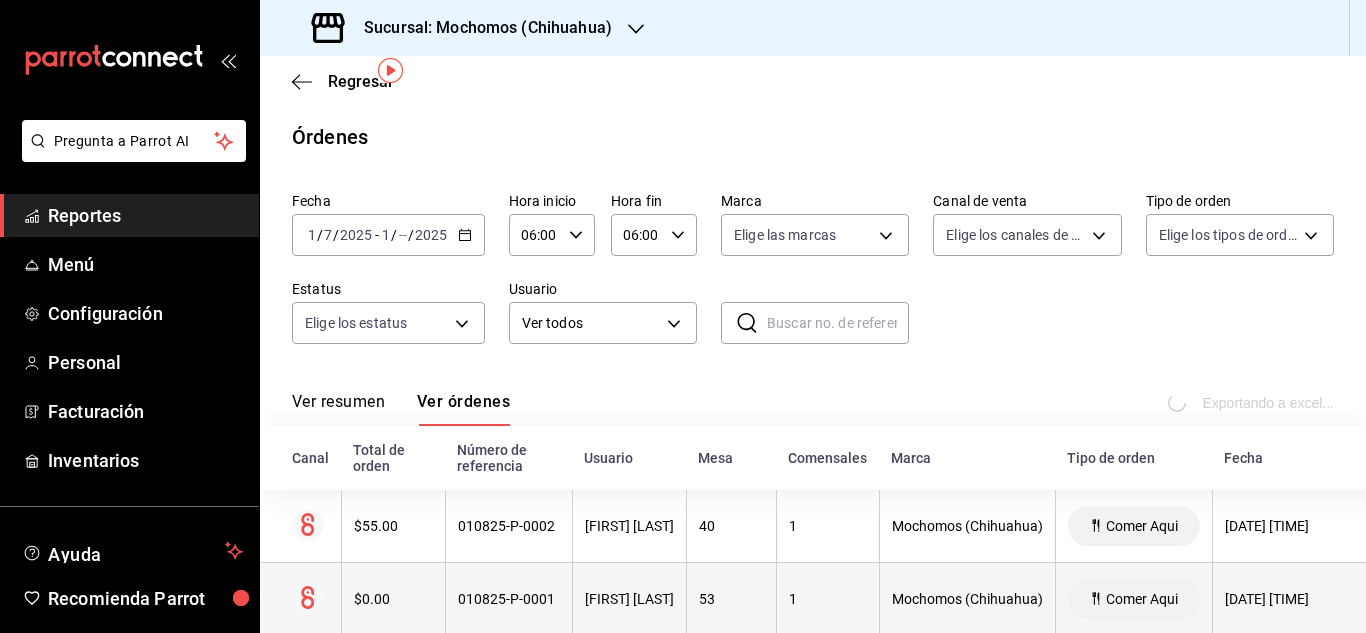 scroll, scrollTop: 0, scrollLeft: 0, axis: both 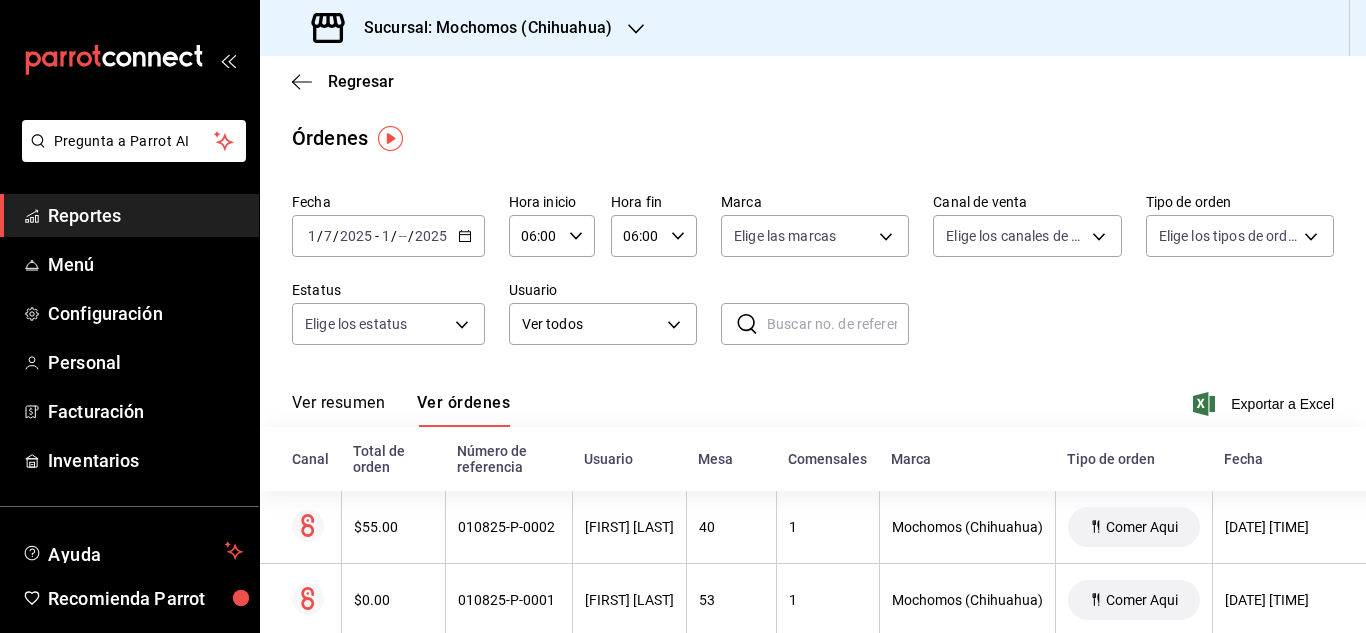 click on "Regresar" at bounding box center [813, 81] 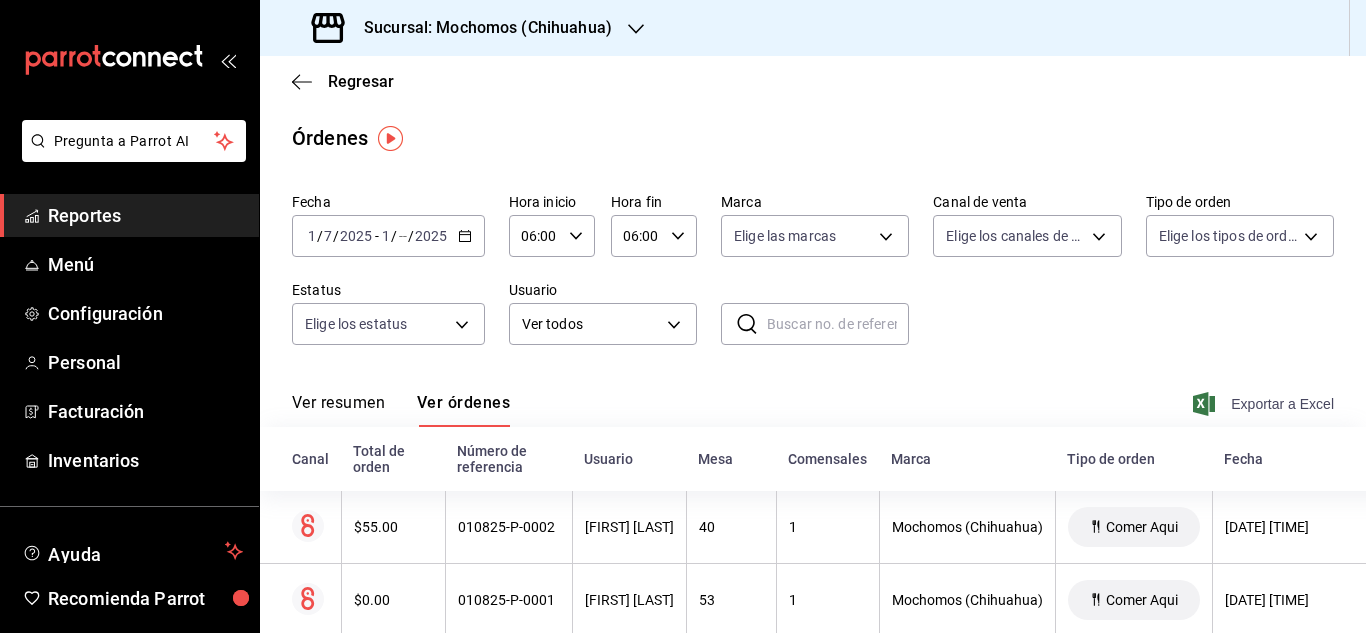 click 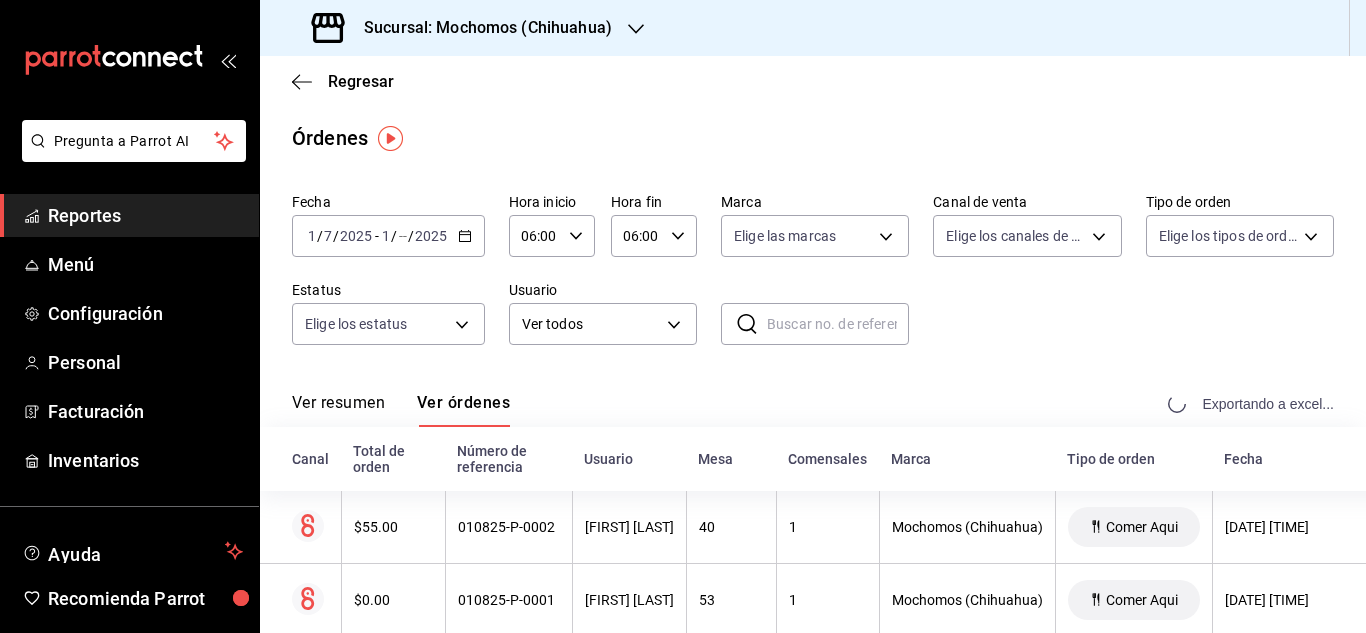click on "2025-07-01 1 / 7 / 2025 - 2025-08-01 1 / 8 / 2025" at bounding box center (388, 236) 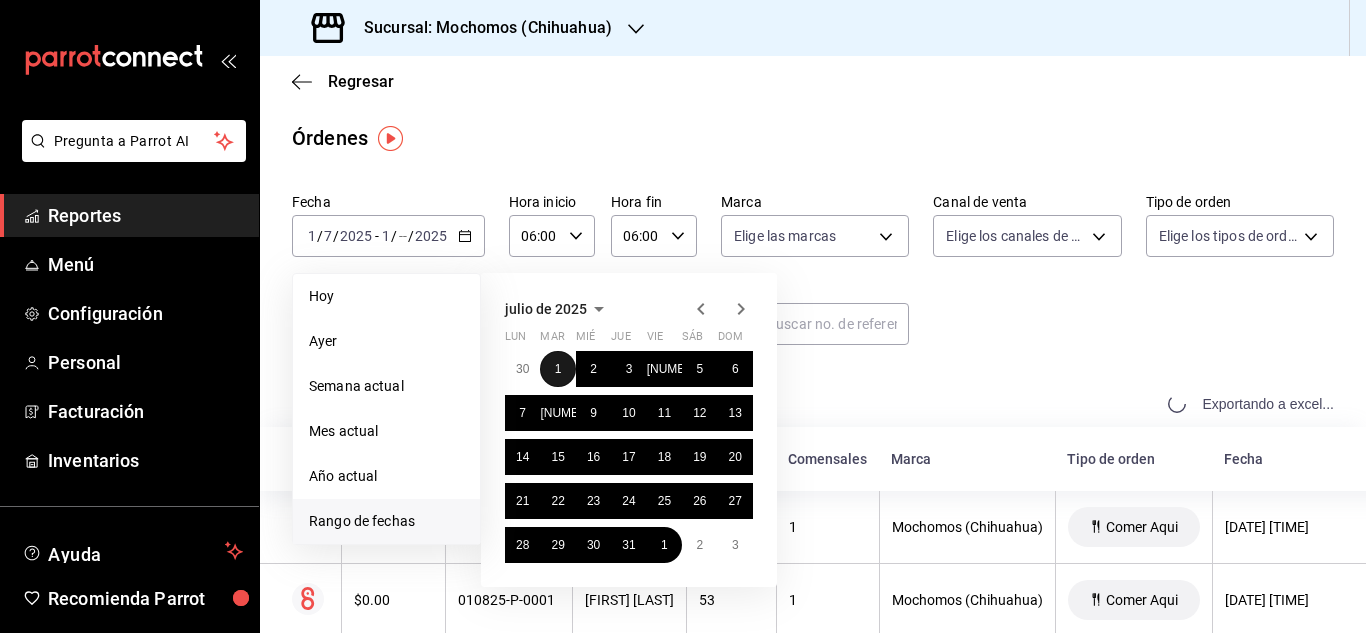click on "1" at bounding box center [558, 369] 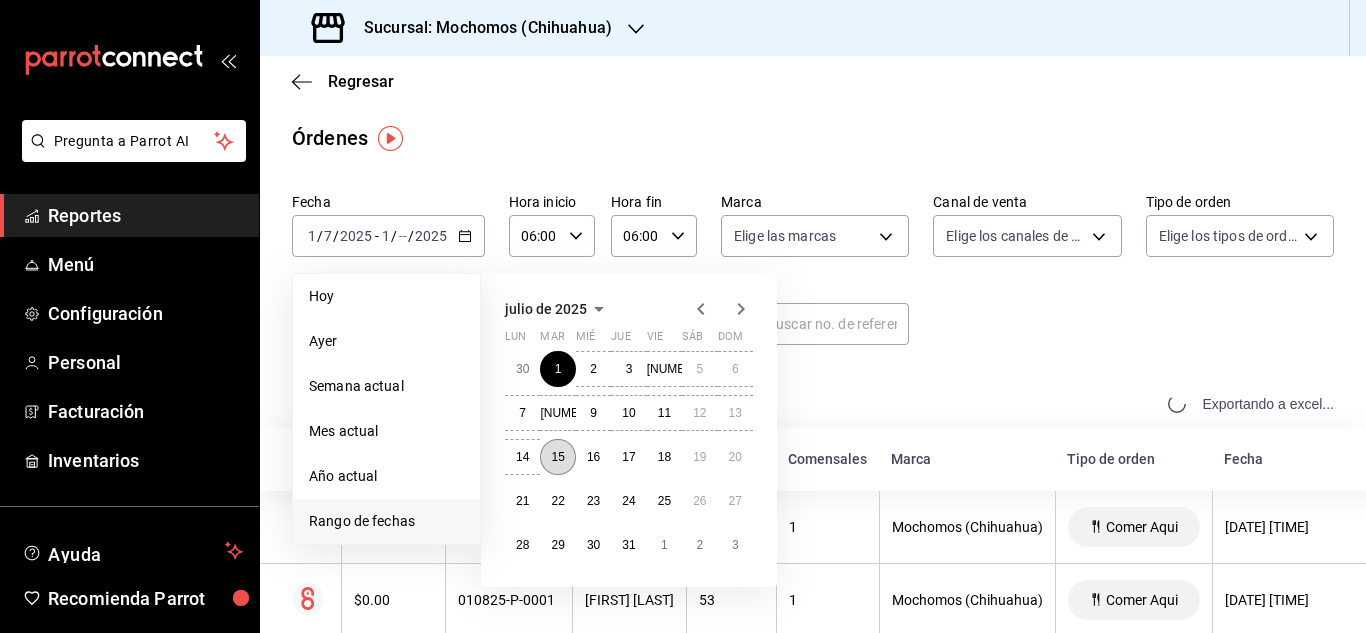click on "15" at bounding box center [557, 457] 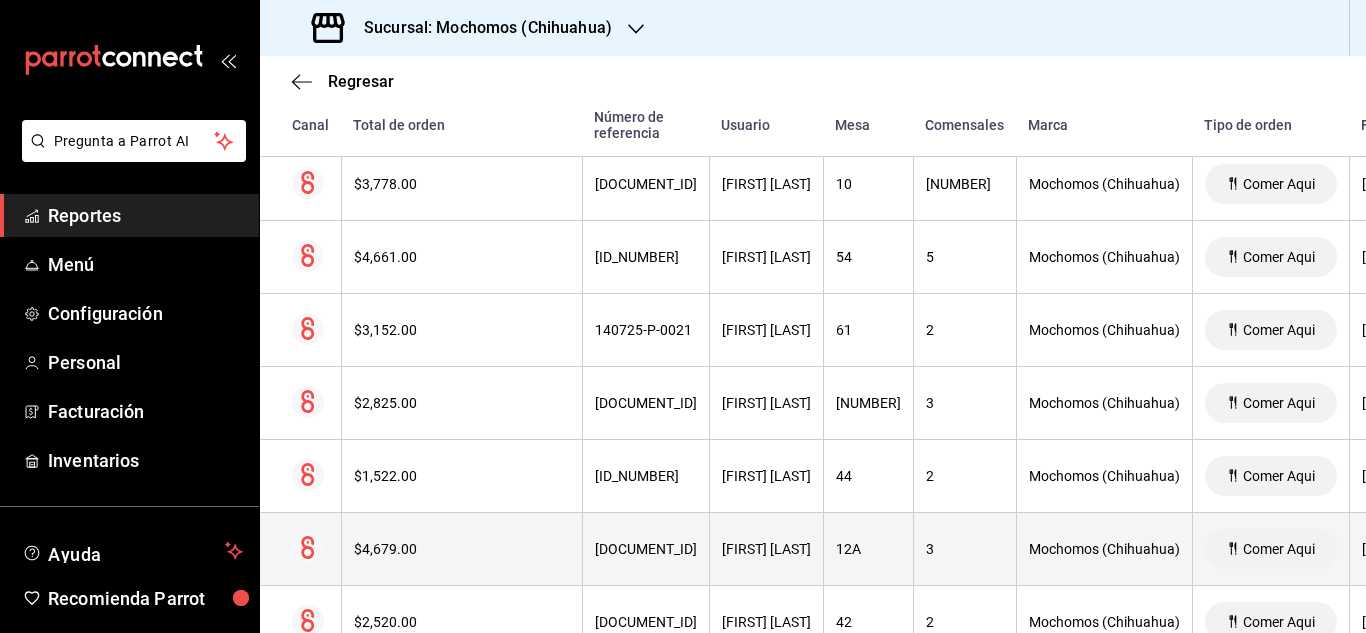 scroll, scrollTop: 3037, scrollLeft: 0, axis: vertical 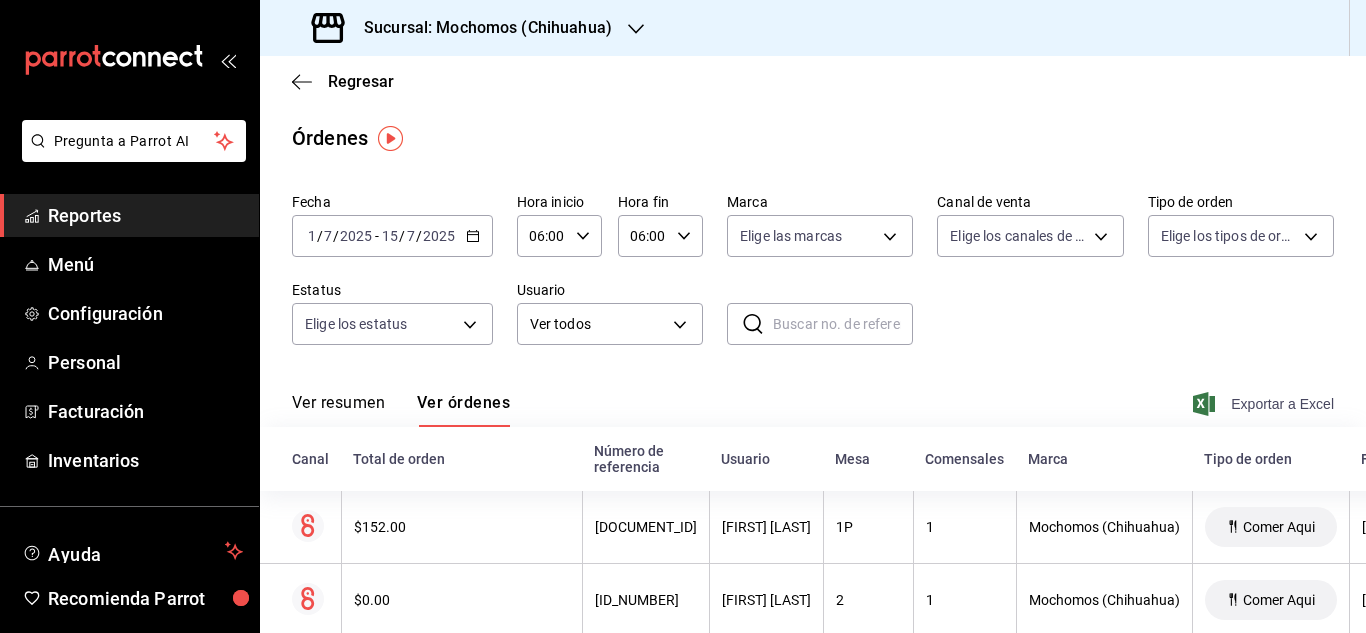 click 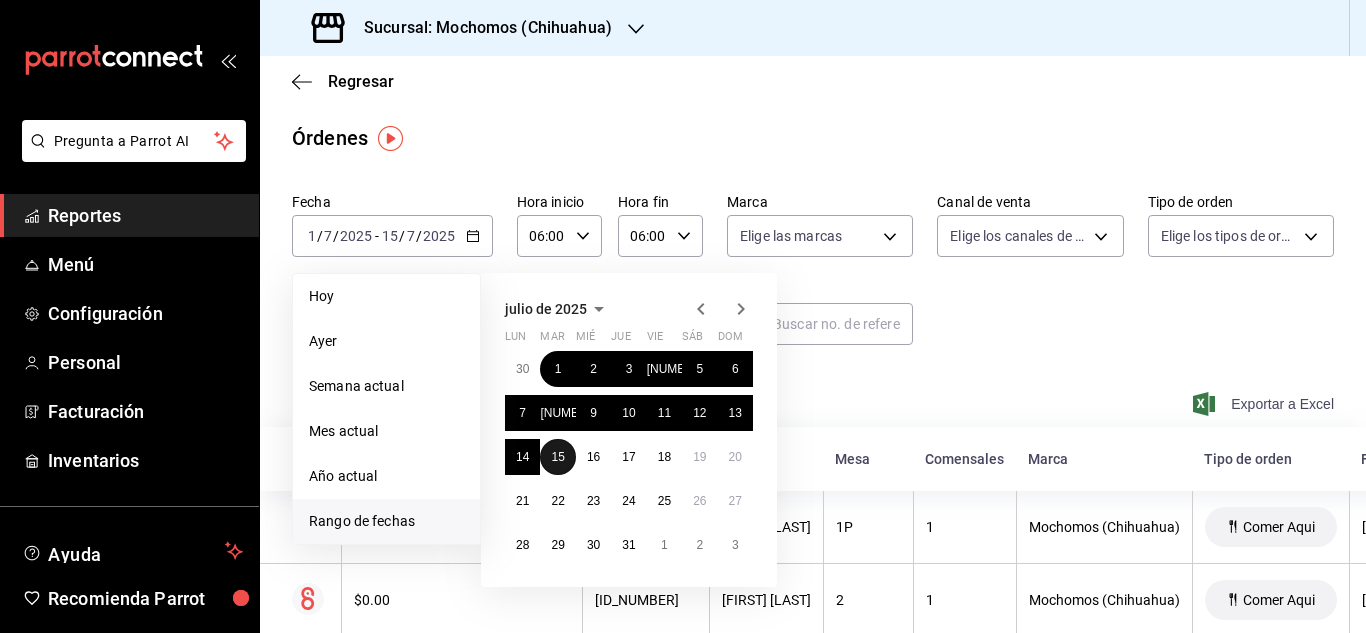 click on "15" at bounding box center [557, 457] 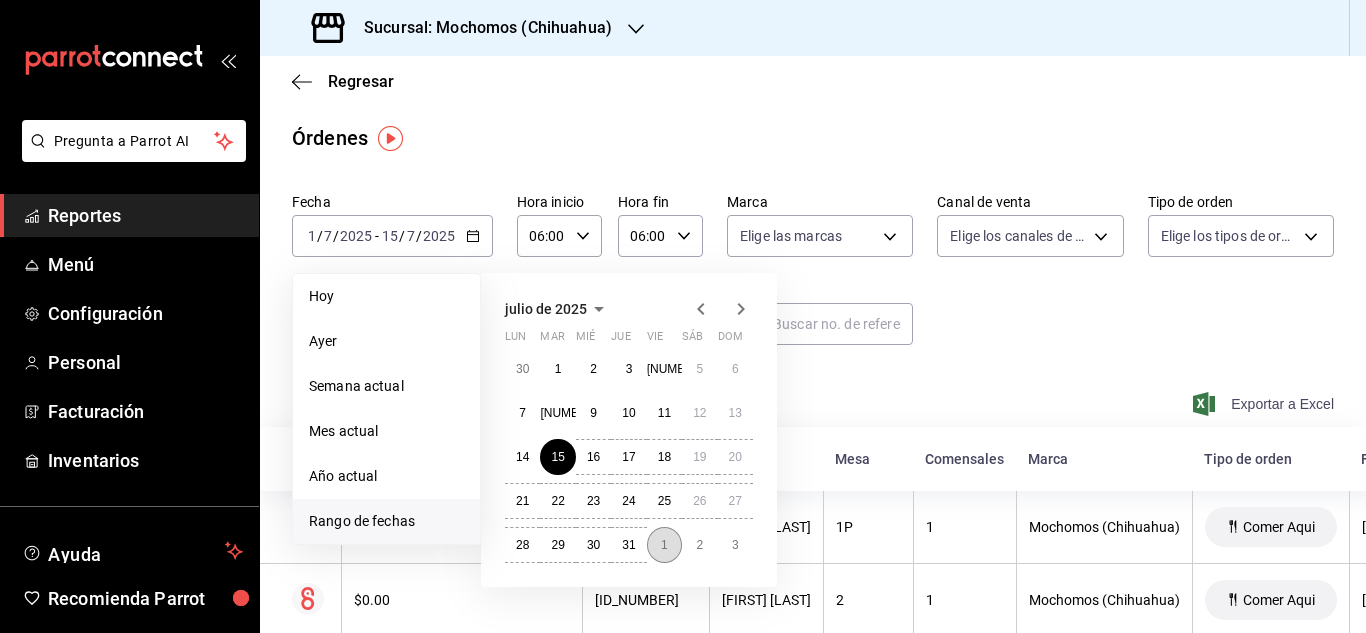 click on "1" at bounding box center (664, 545) 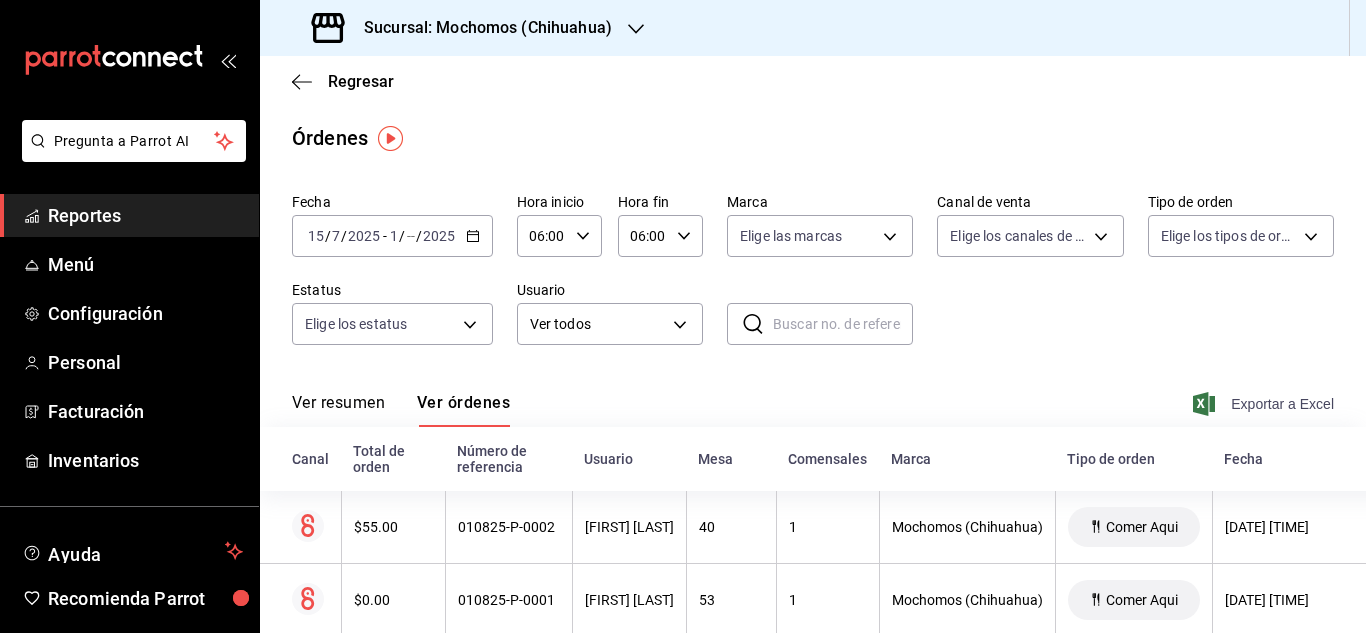 click 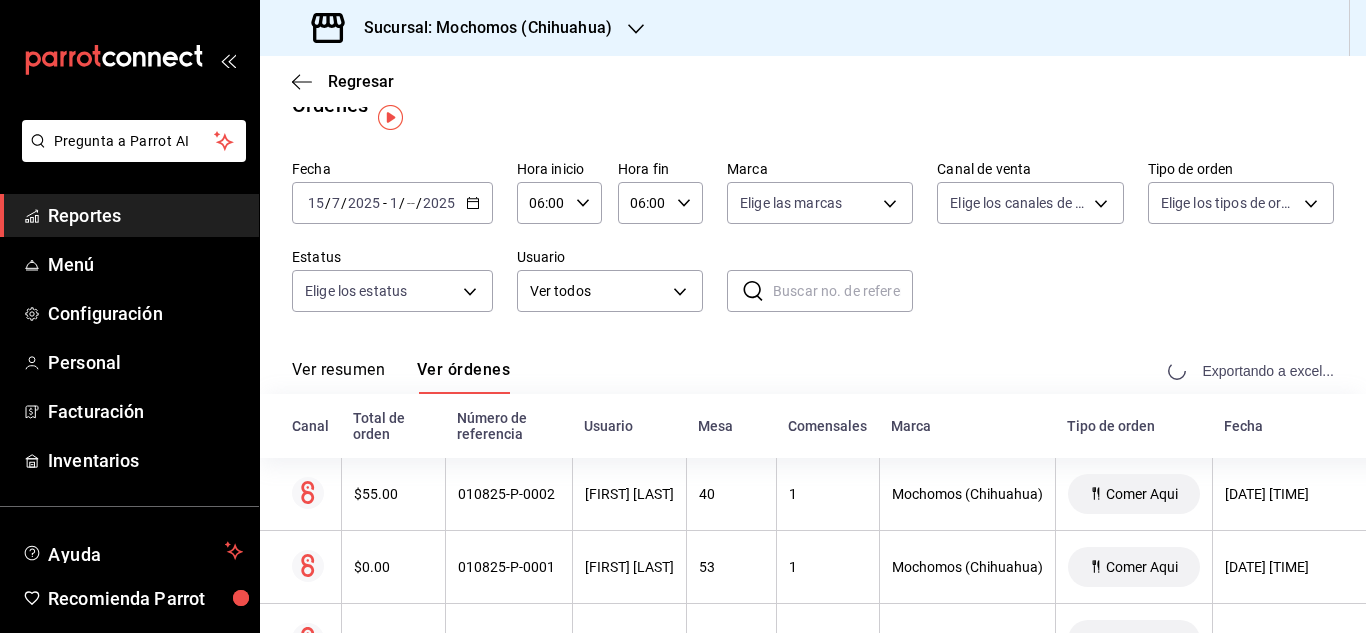 scroll, scrollTop: 0, scrollLeft: 0, axis: both 